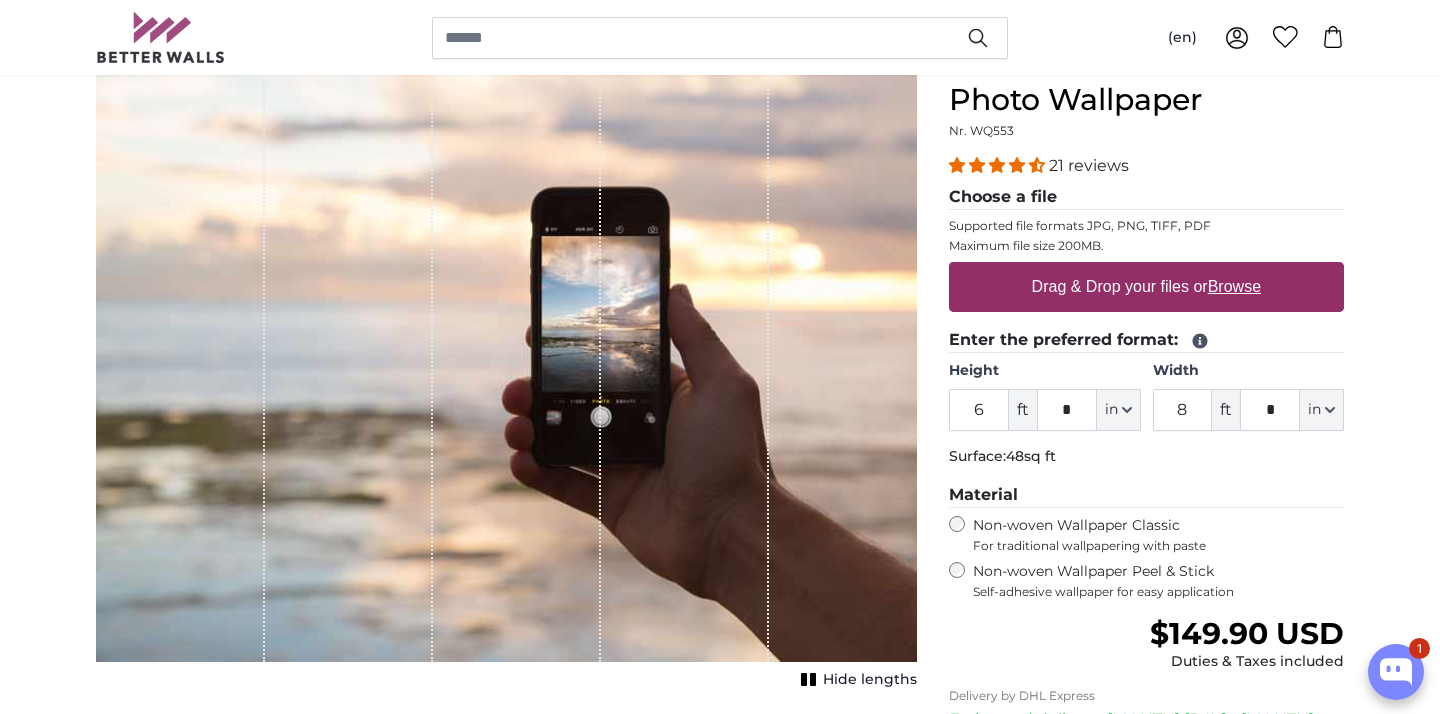 scroll, scrollTop: 202, scrollLeft: 0, axis: vertical 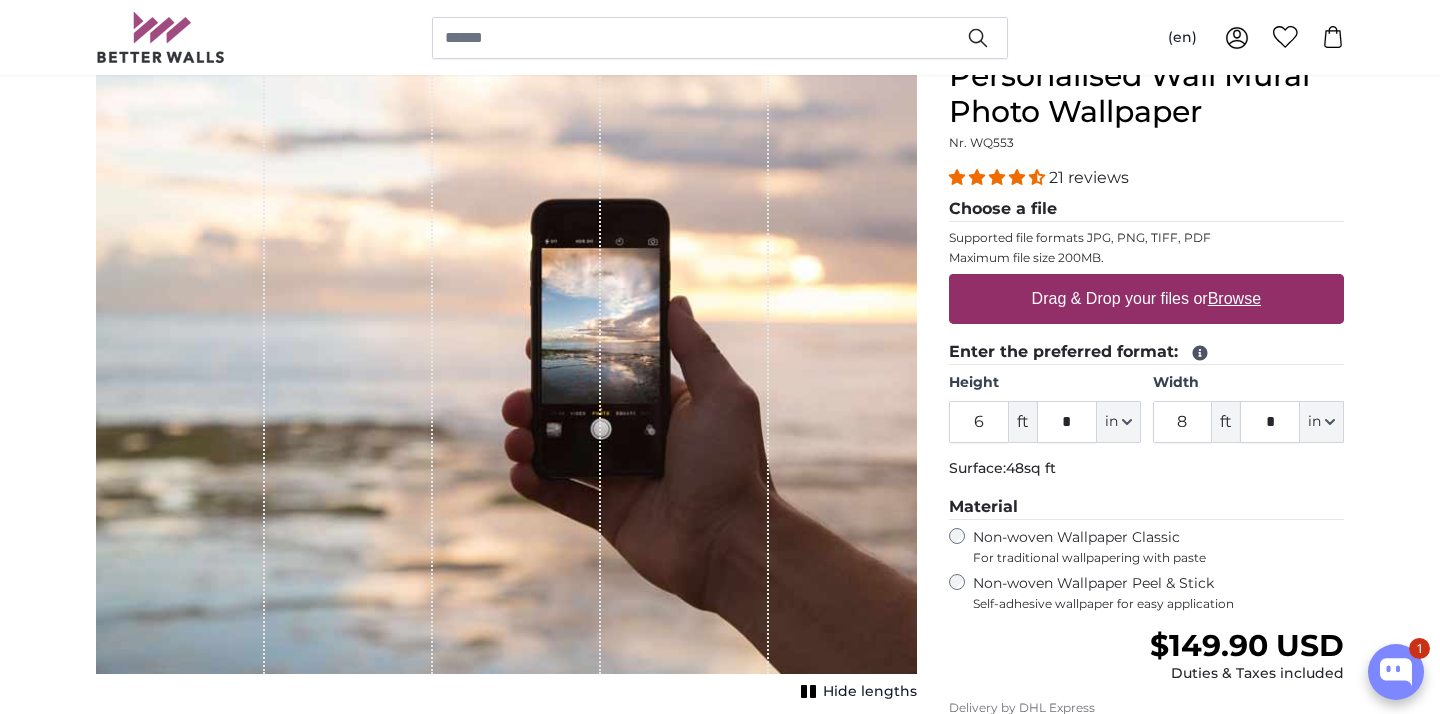 click on "Drag & Drop your files or  Browse" at bounding box center [1146, 299] 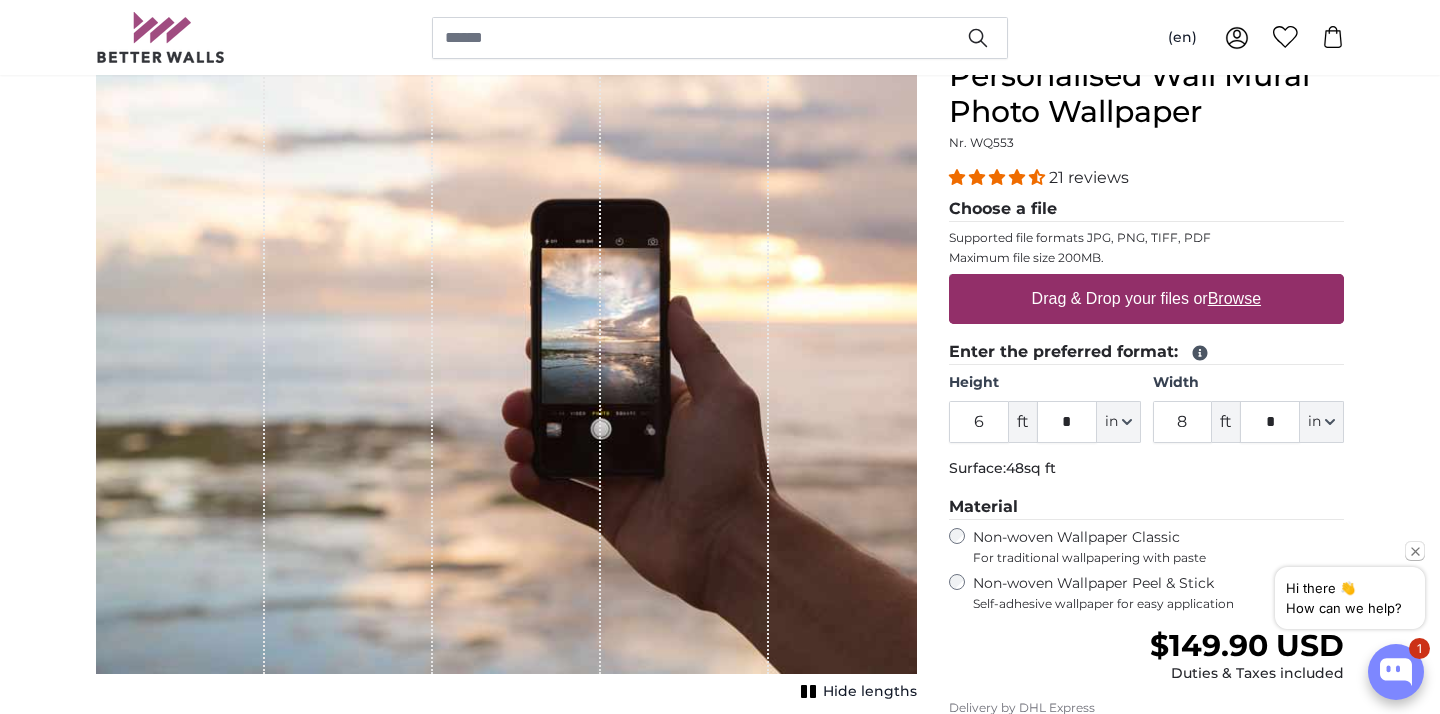 type on "**********" 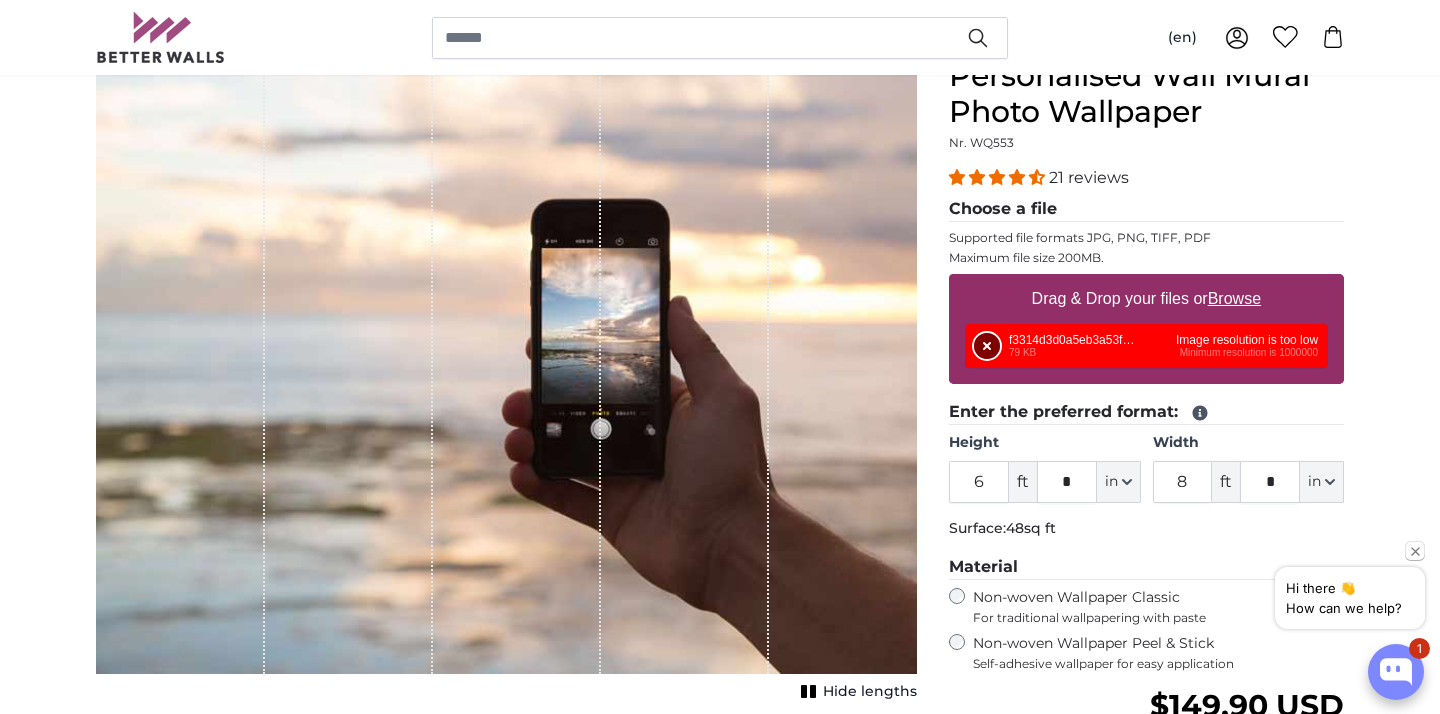 click on "Remove" at bounding box center (987, 346) 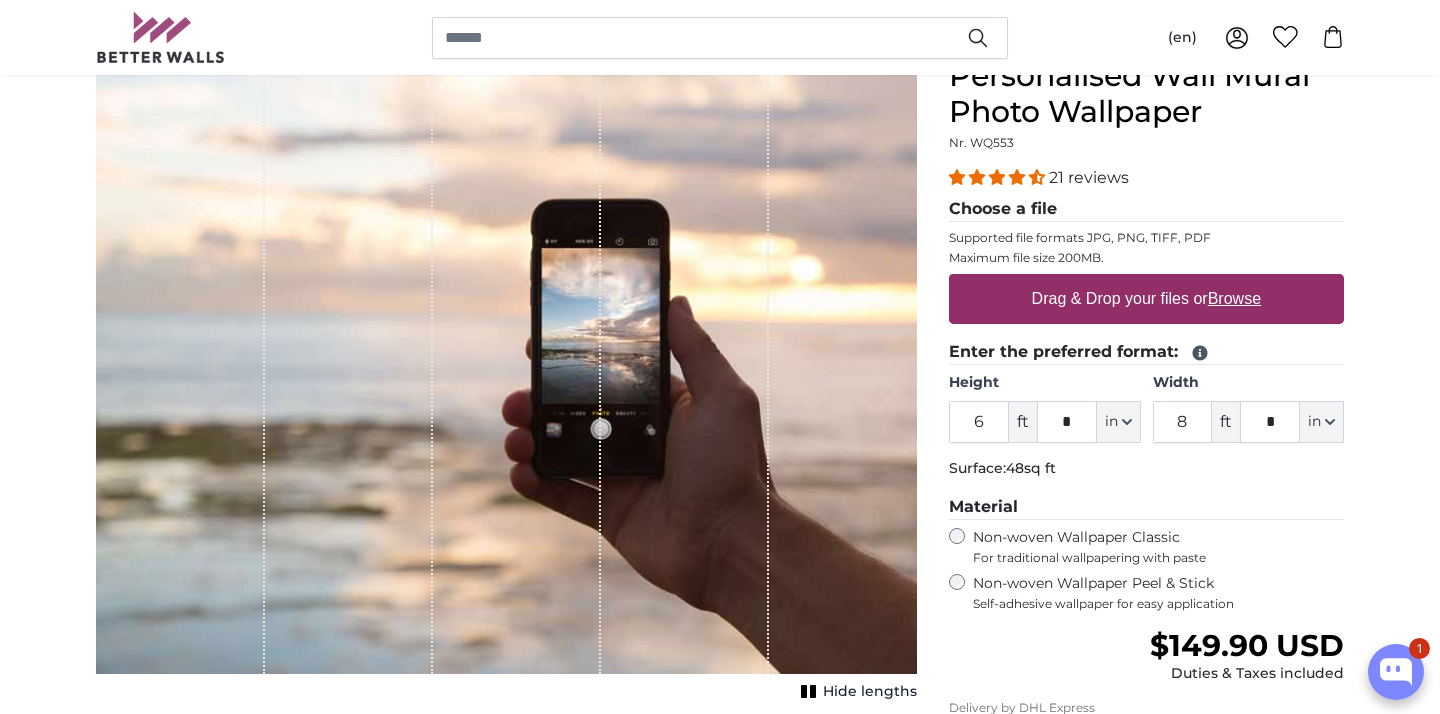 click on "Browse" at bounding box center (1234, 298) 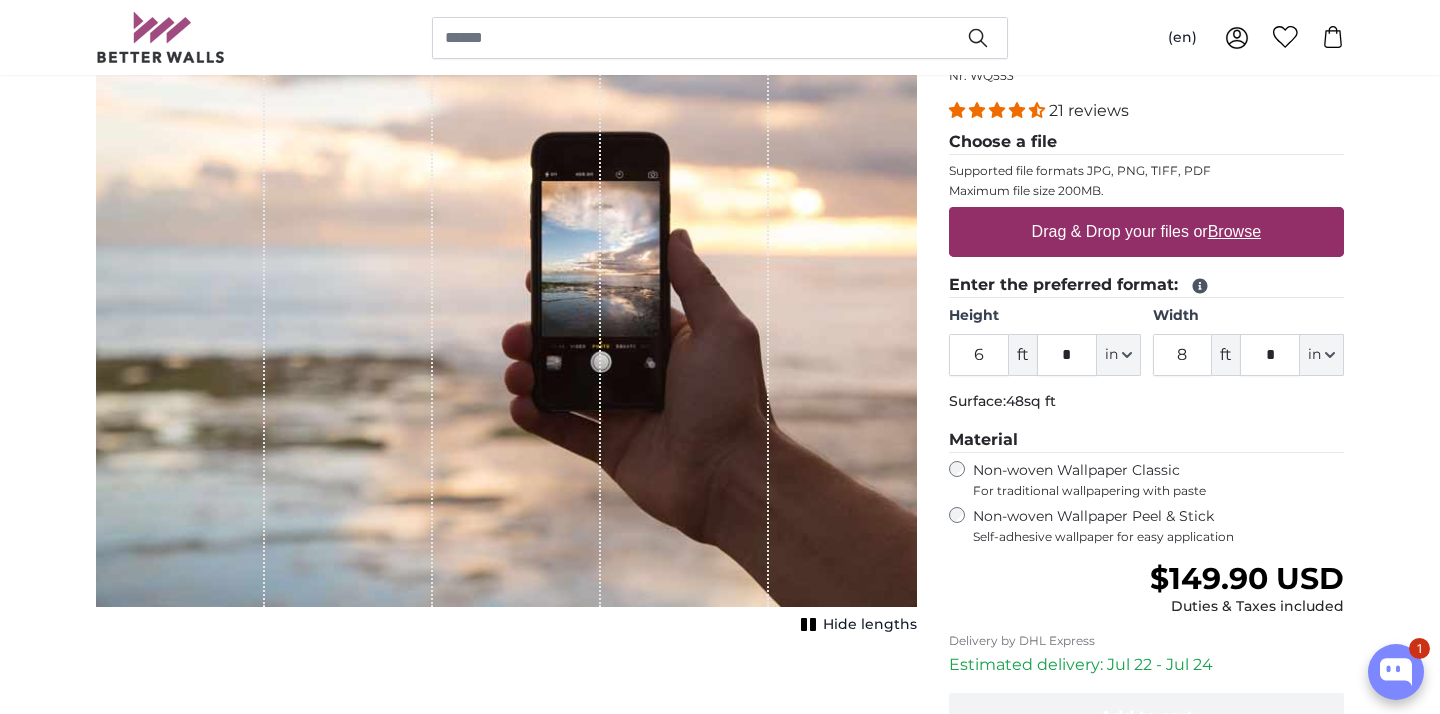 scroll, scrollTop: 0, scrollLeft: 0, axis: both 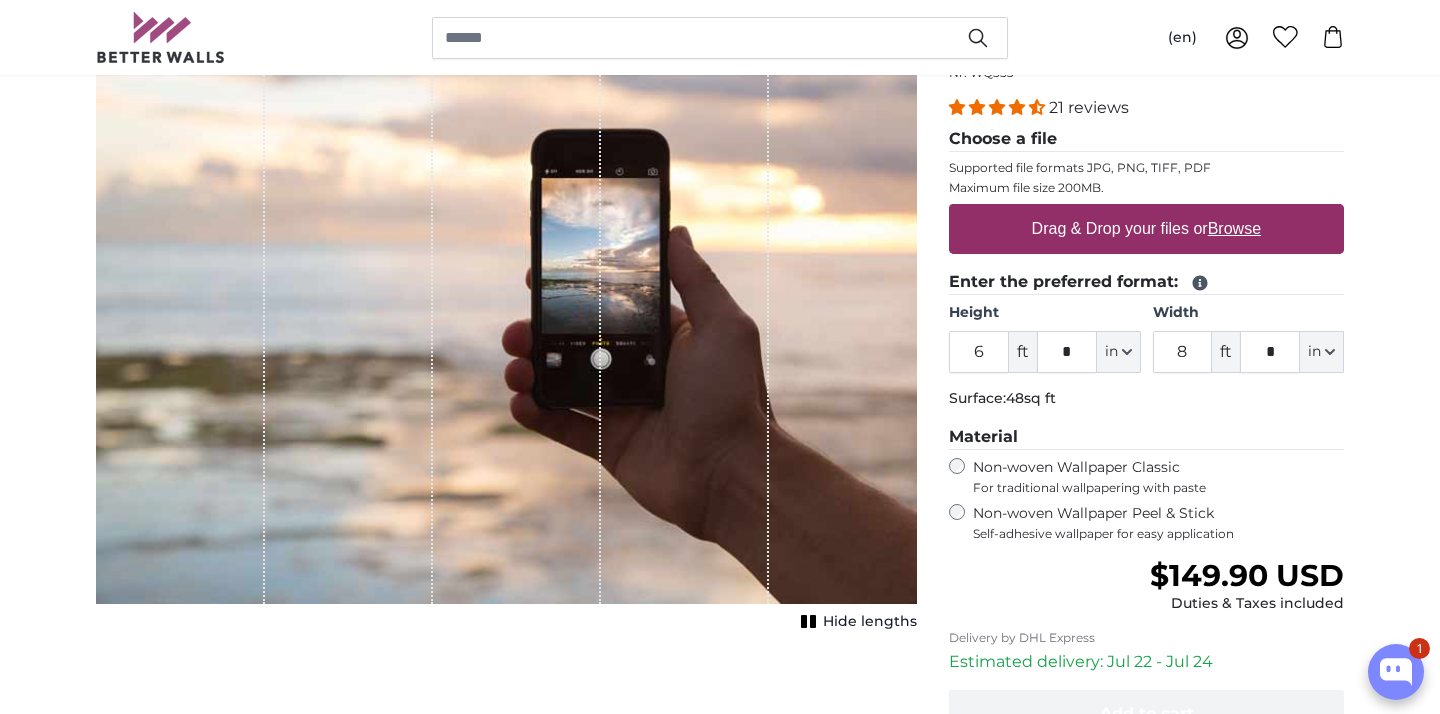click on "Drag & Drop your files or  Browse" at bounding box center (1146, 229) 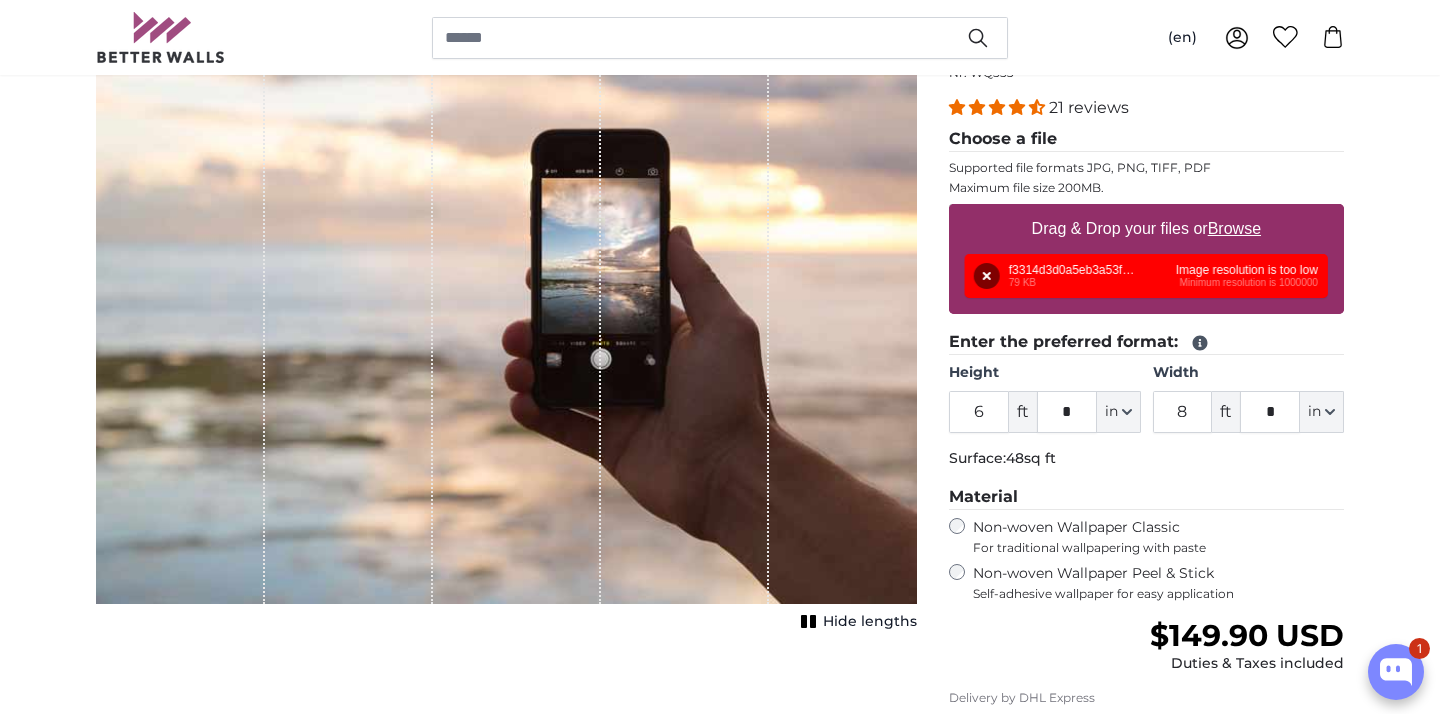 click on "Browse" at bounding box center [1234, 228] 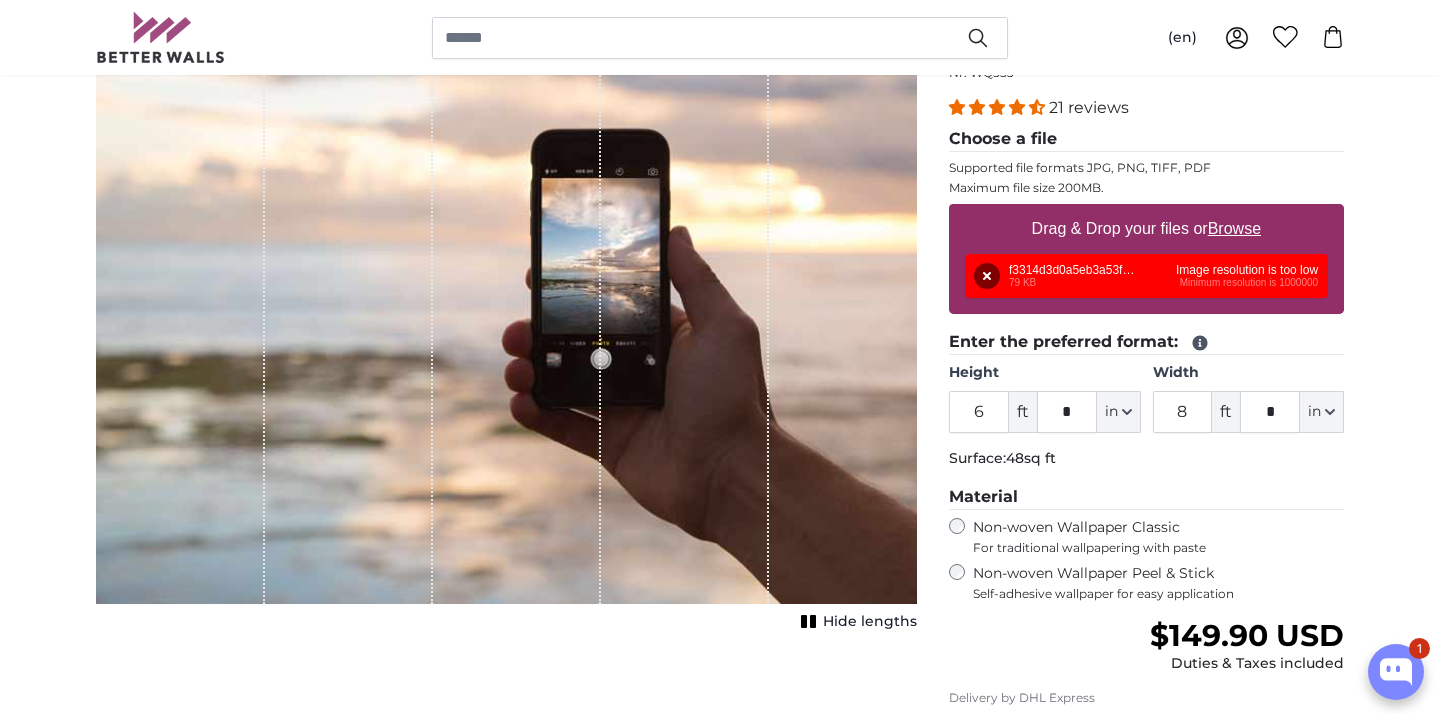 type on "**********" 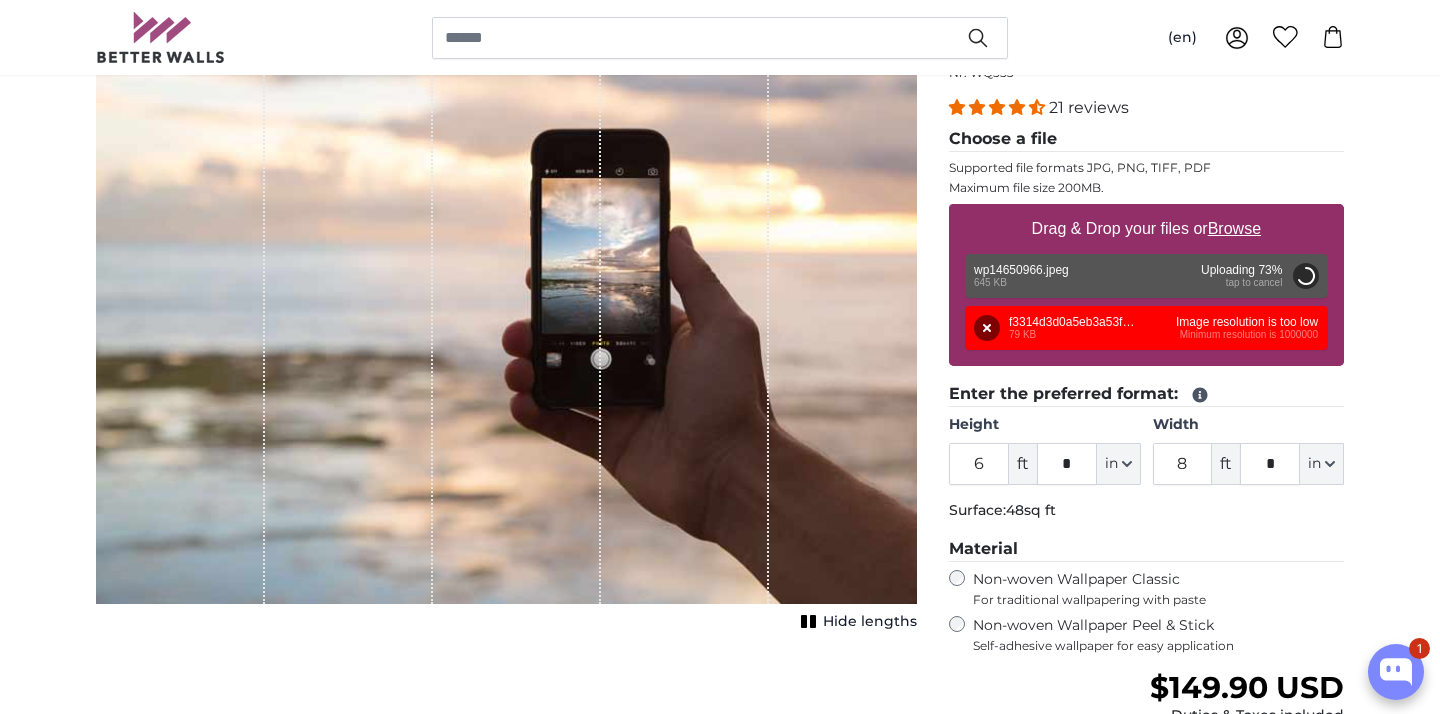 type on "3" 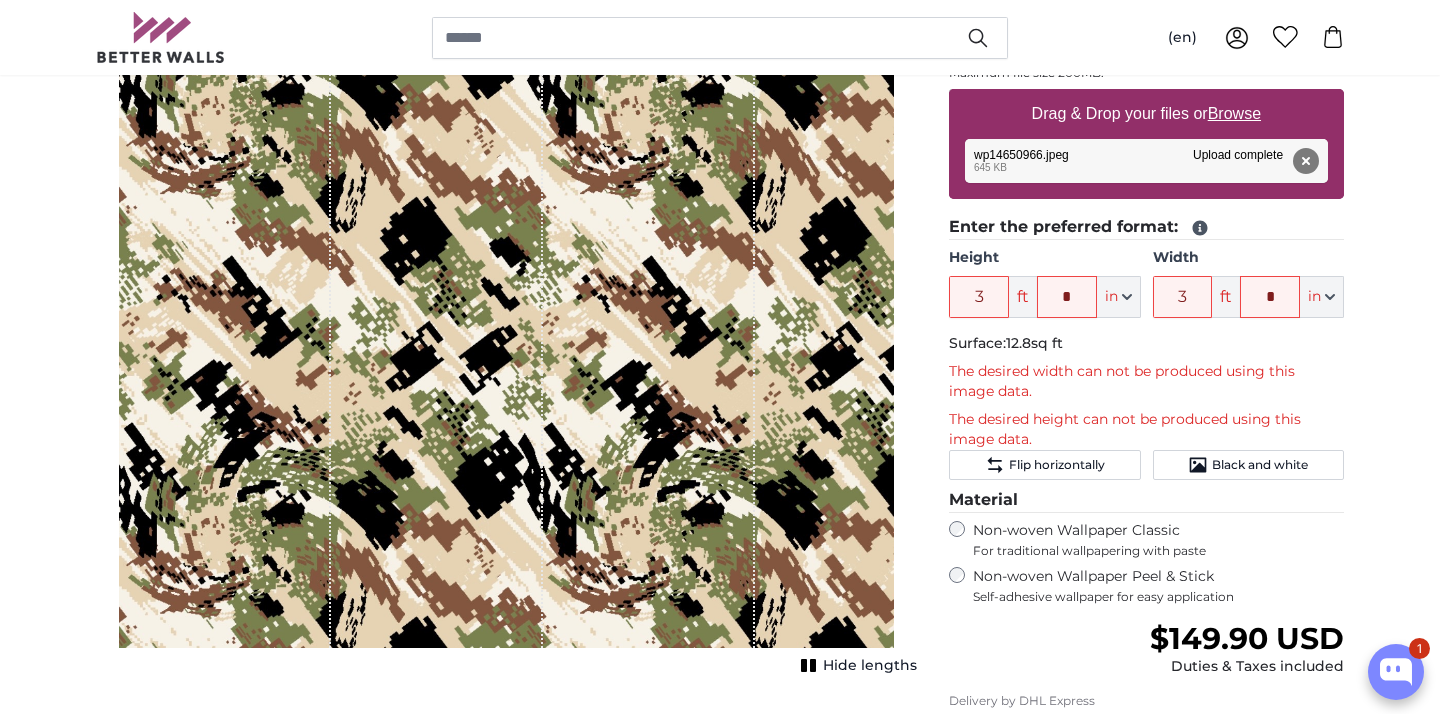 scroll, scrollTop: 384, scrollLeft: 0, axis: vertical 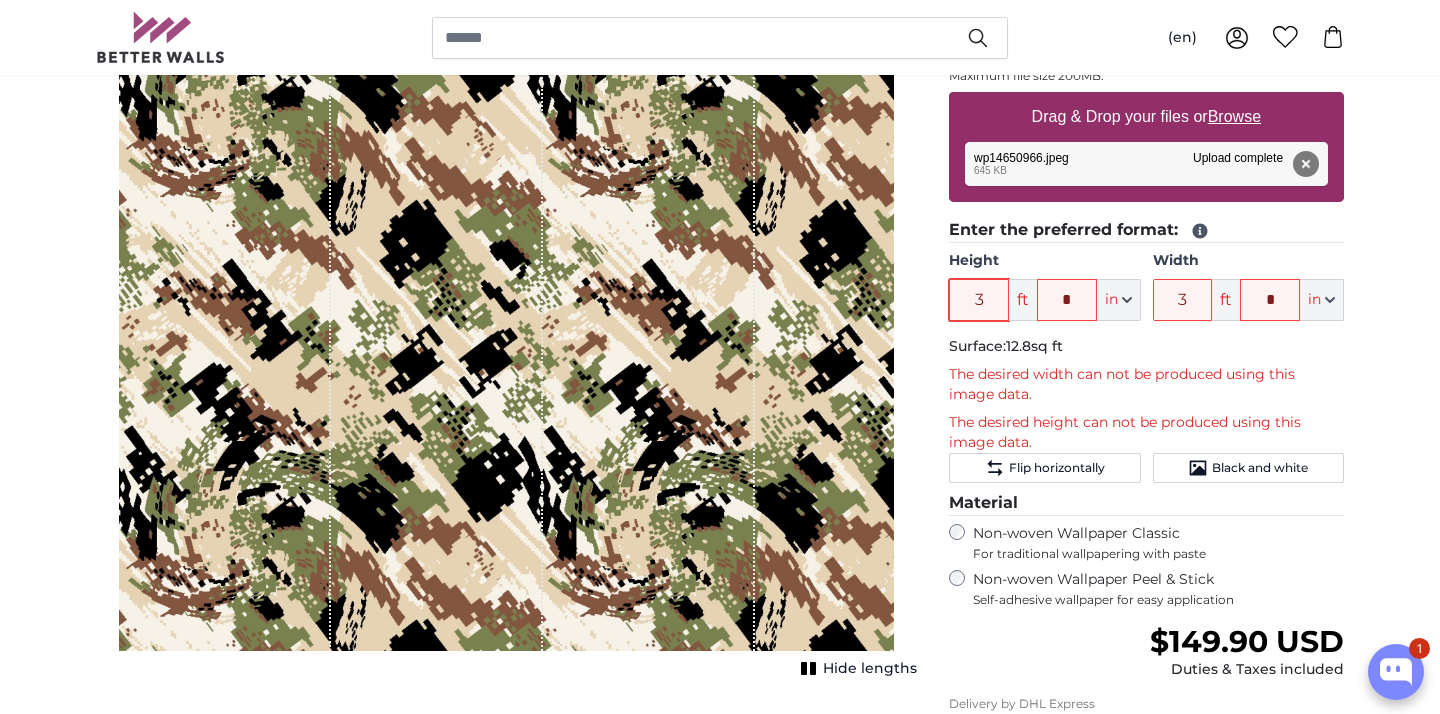 click on "3" at bounding box center [979, 300] 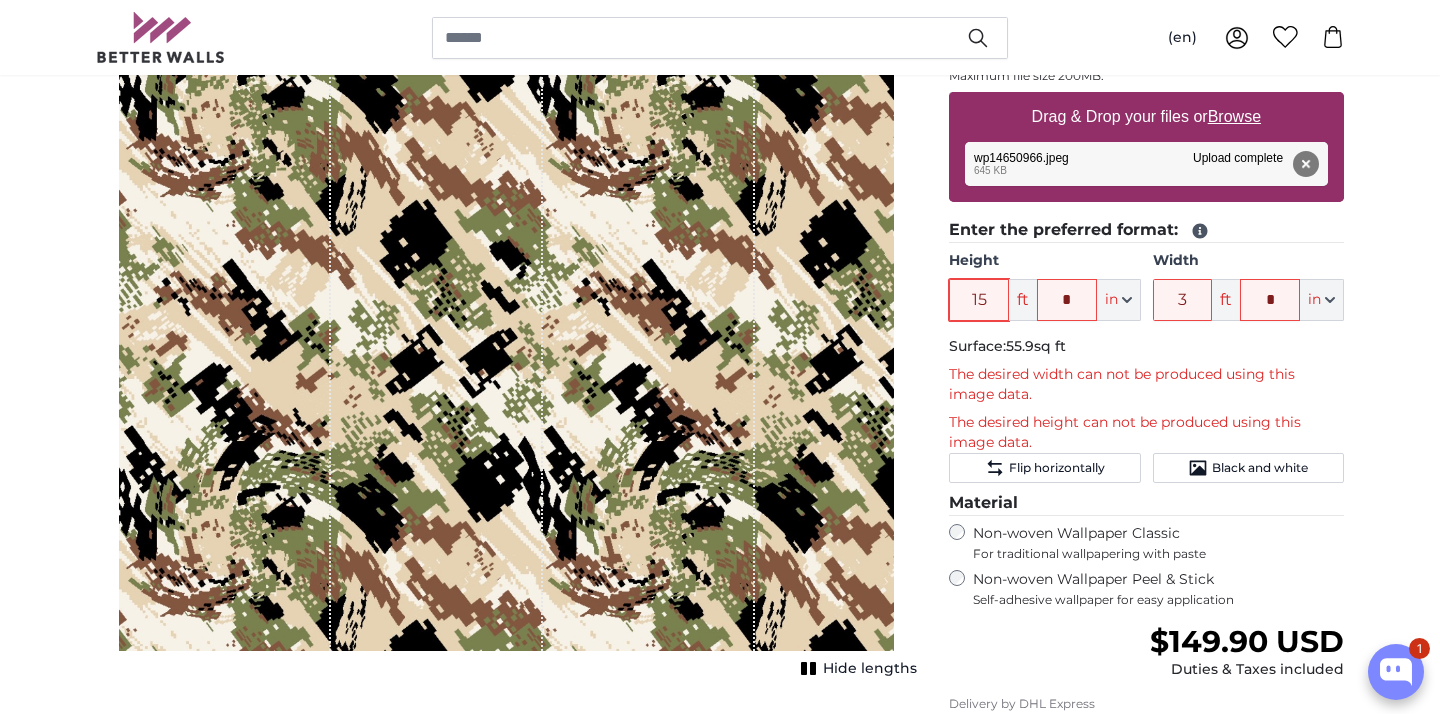 type on "15" 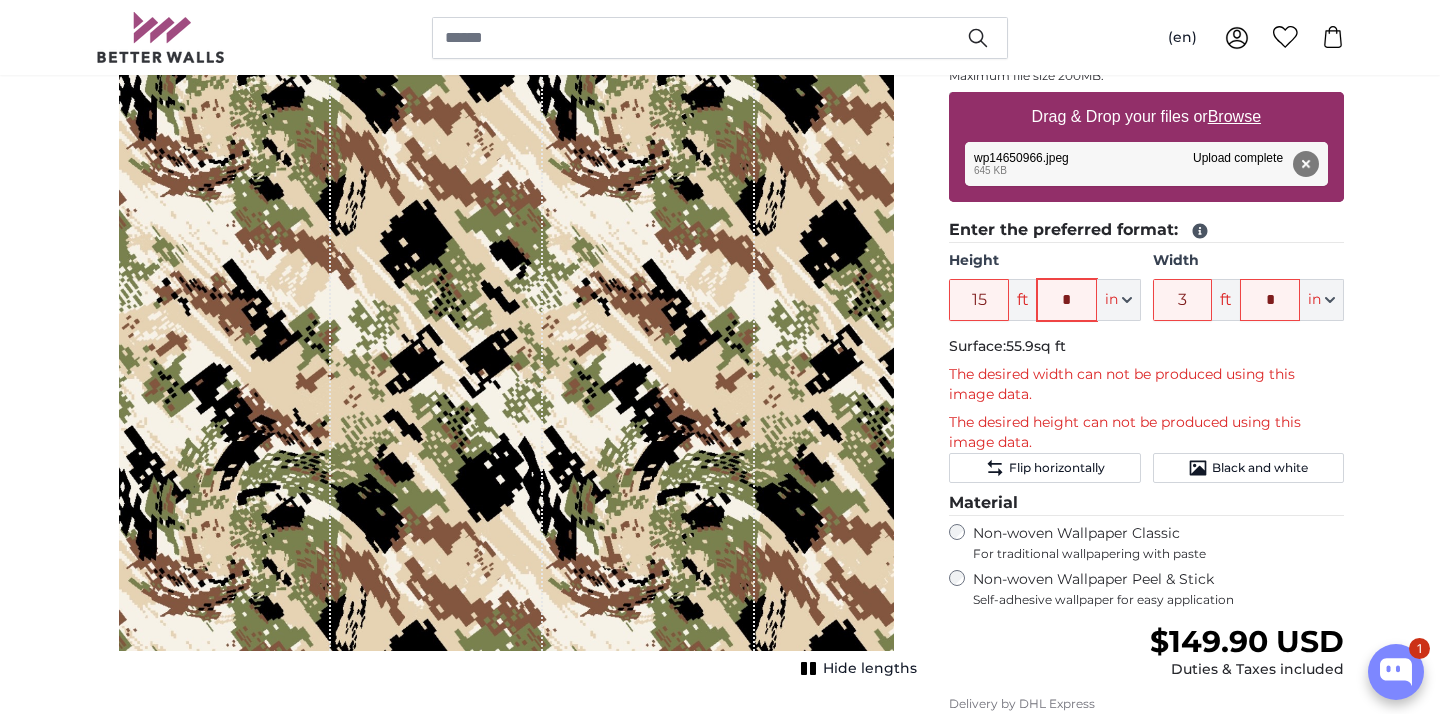 click on "*" 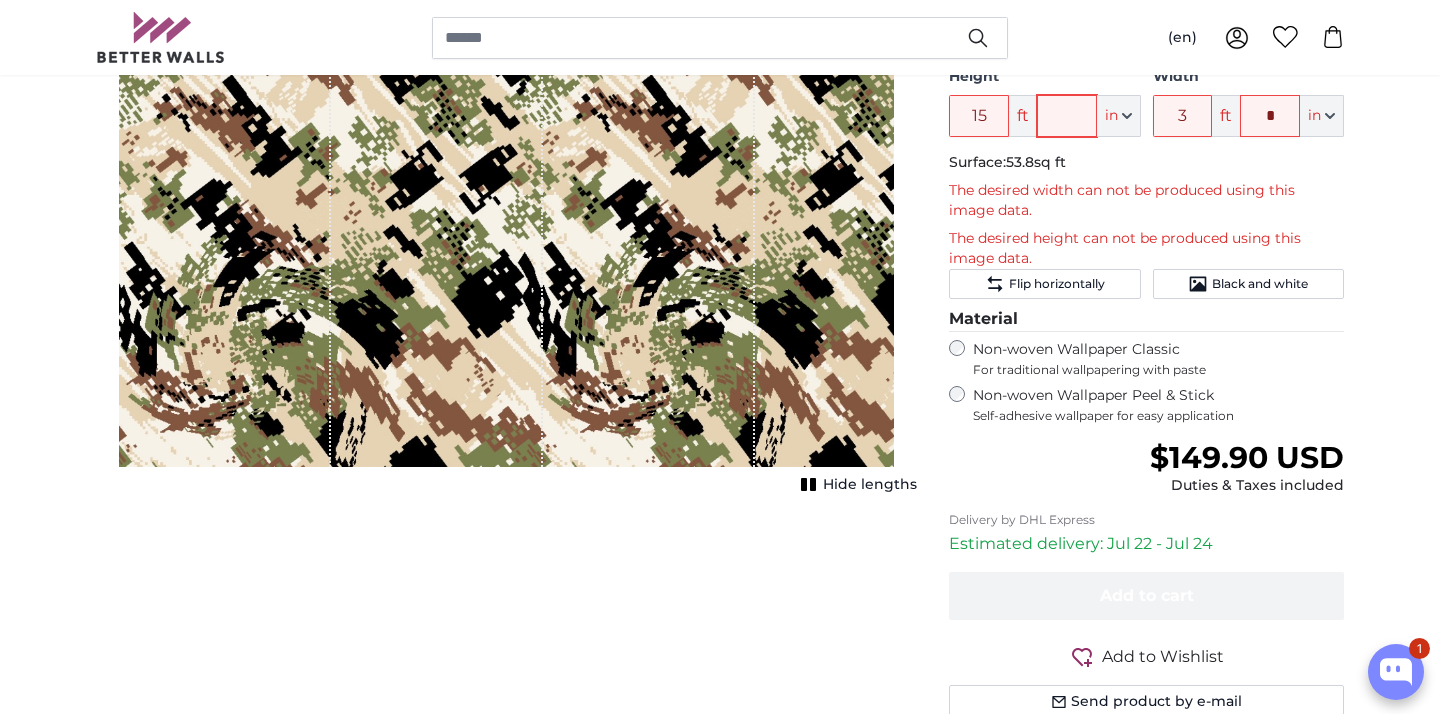 scroll, scrollTop: 557, scrollLeft: 0, axis: vertical 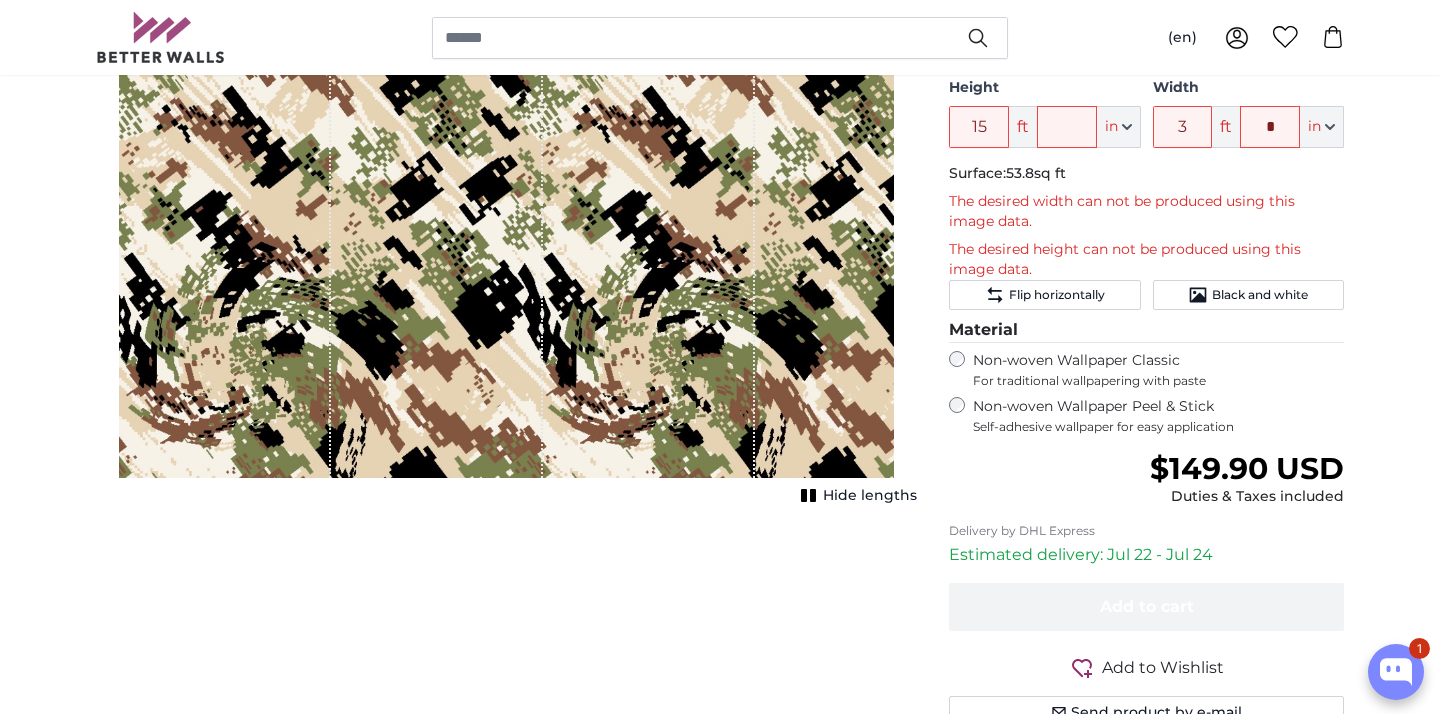click on "Non-woven Wallpaper Peel & Stick
Self-adhesive wallpaper for easy application" at bounding box center (1158, 416) 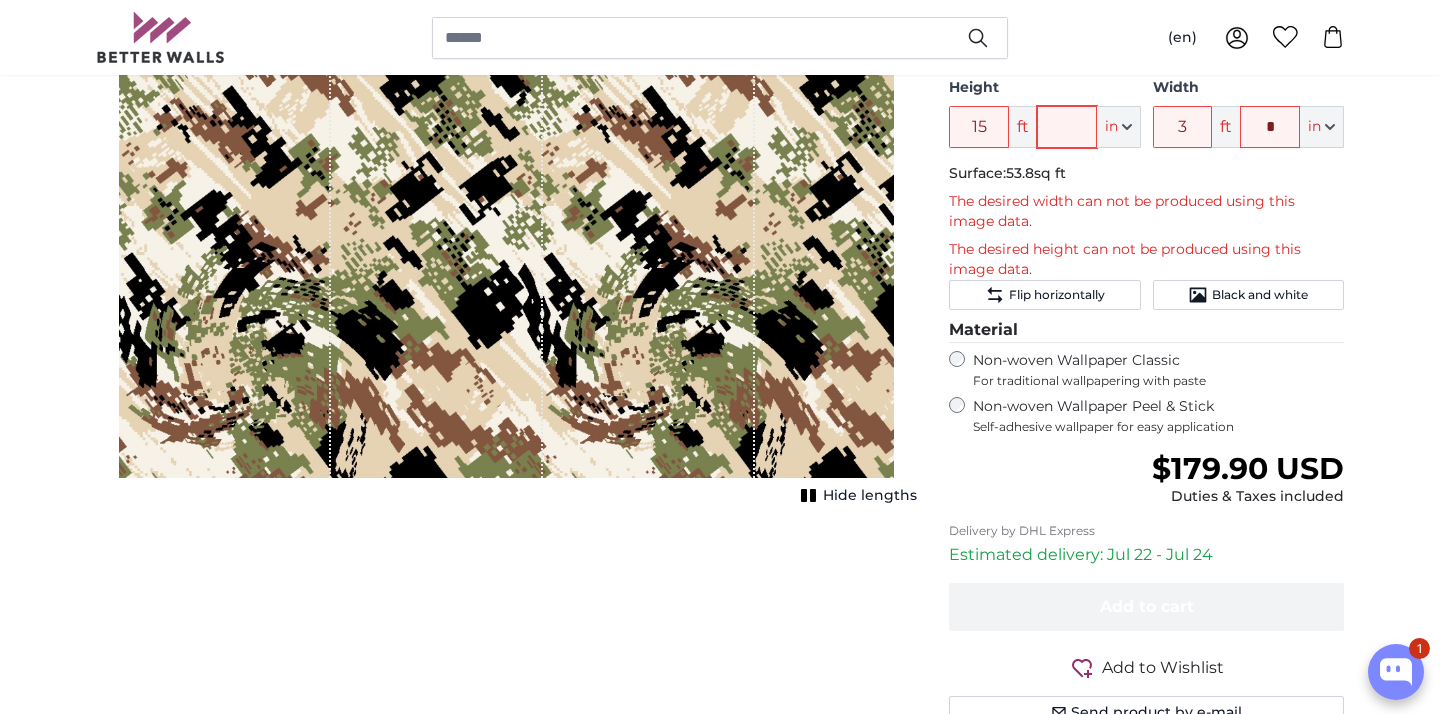 click 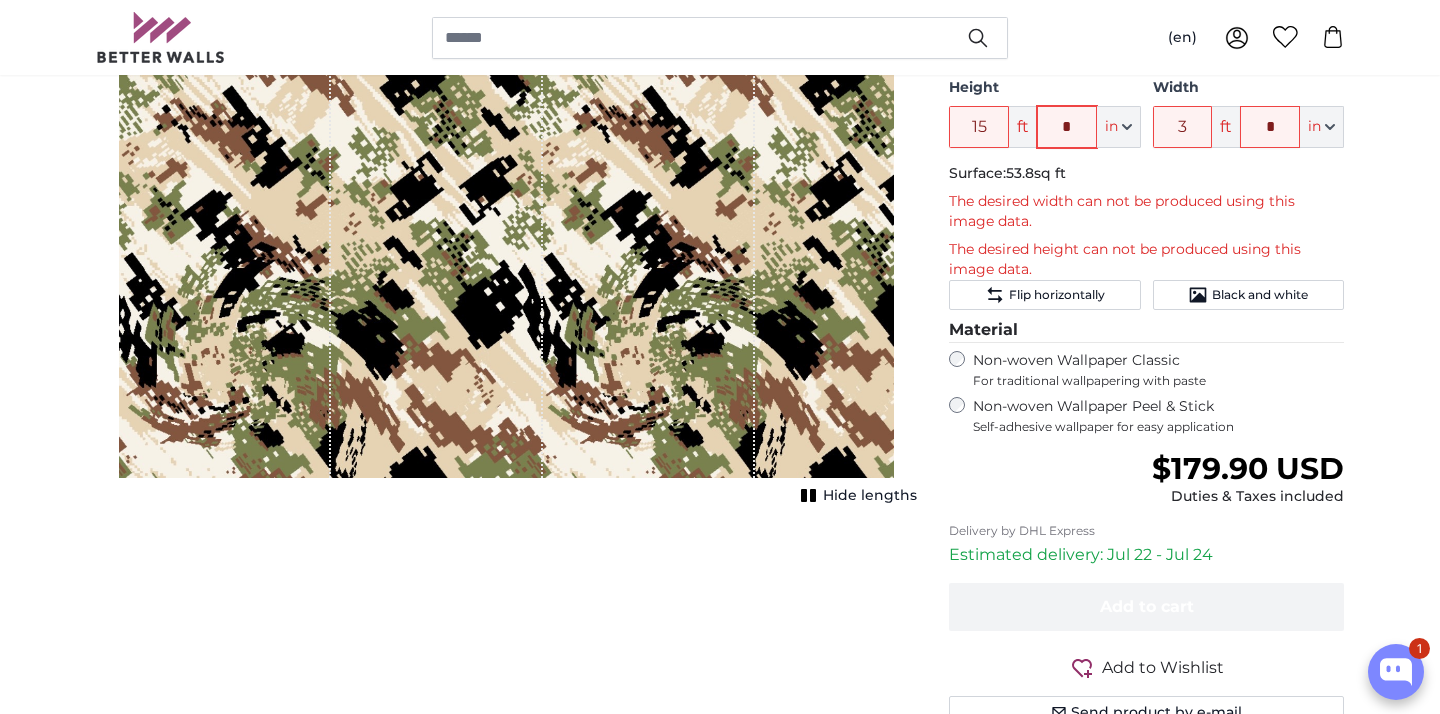 type on "**" 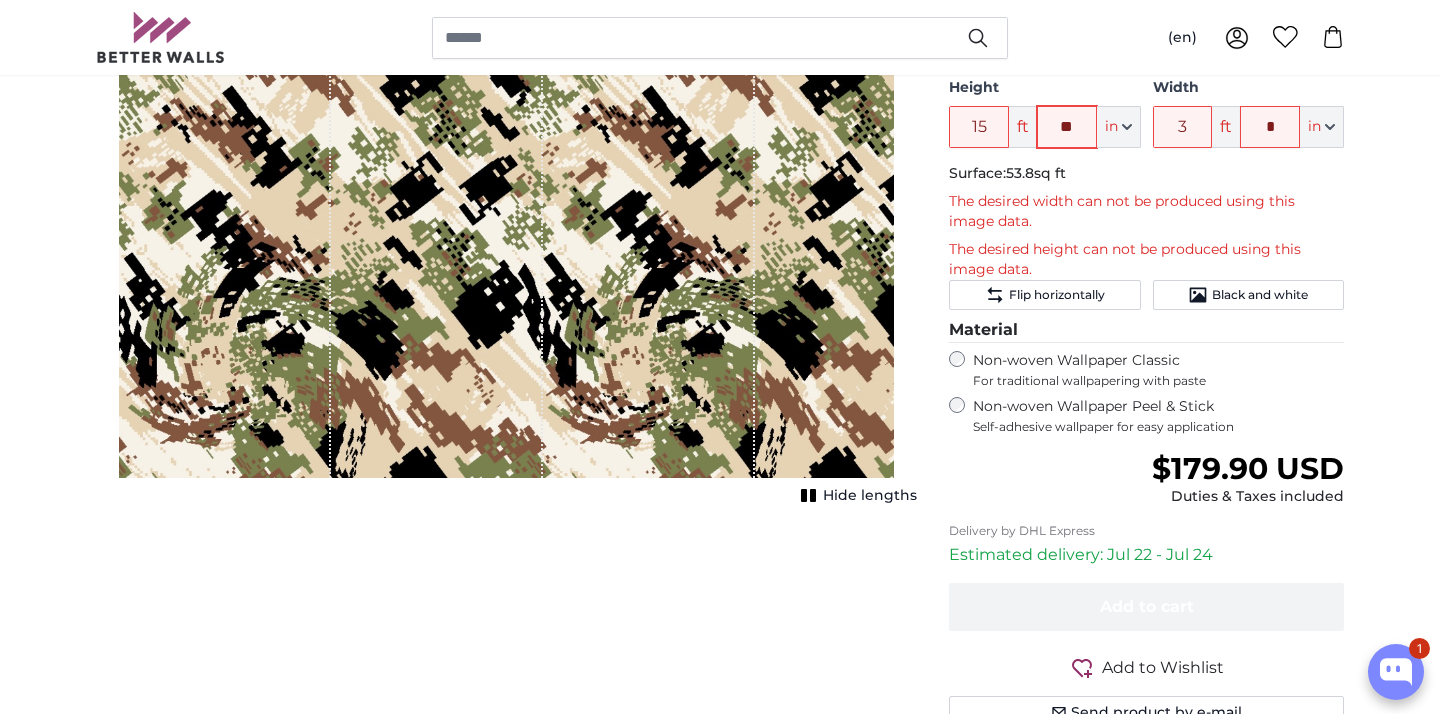 type on "16" 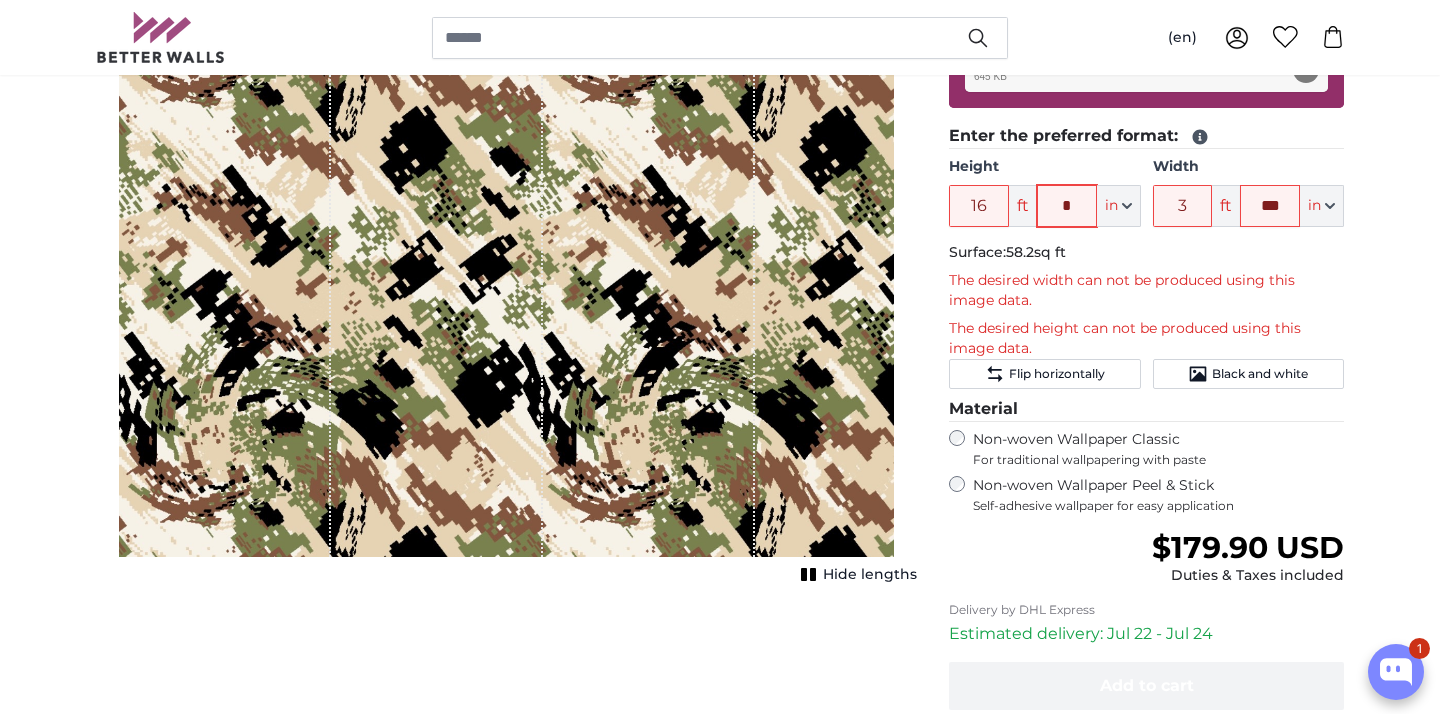 scroll, scrollTop: 465, scrollLeft: 0, axis: vertical 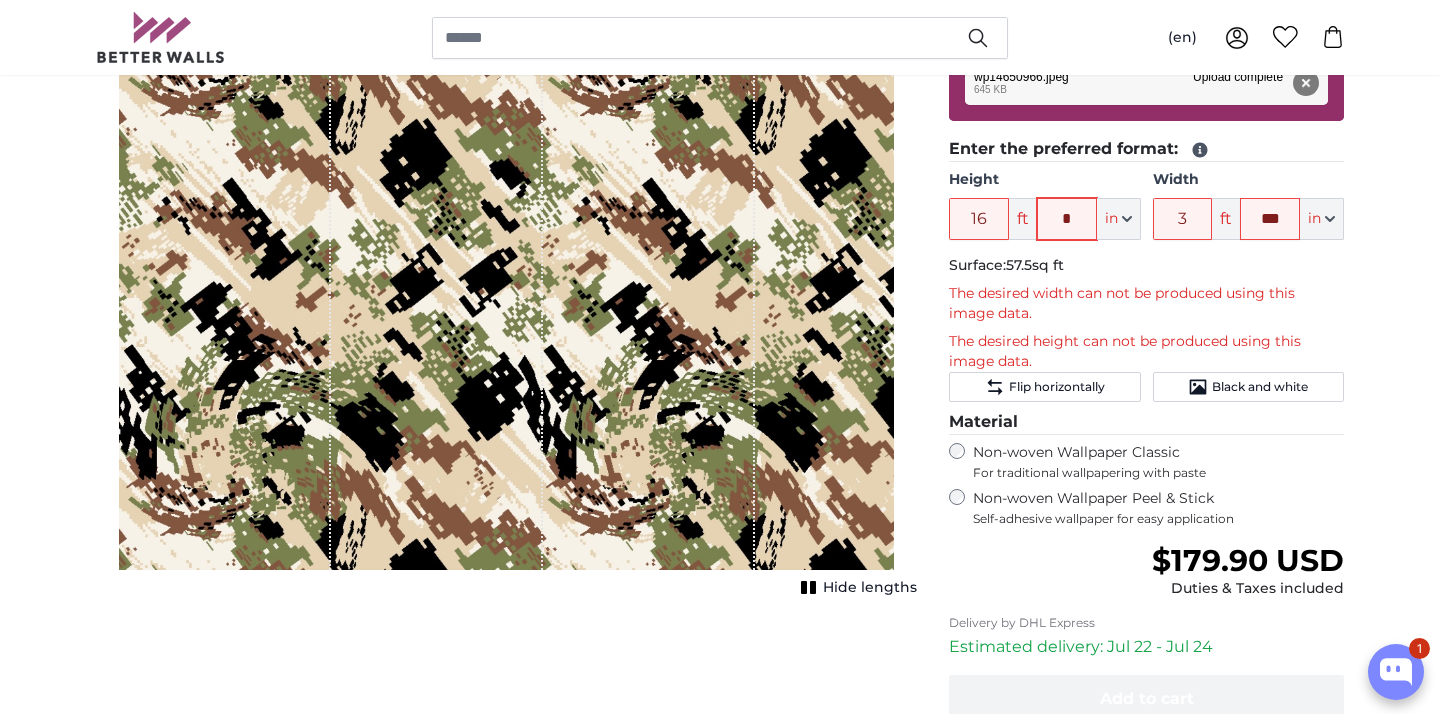 type on "*" 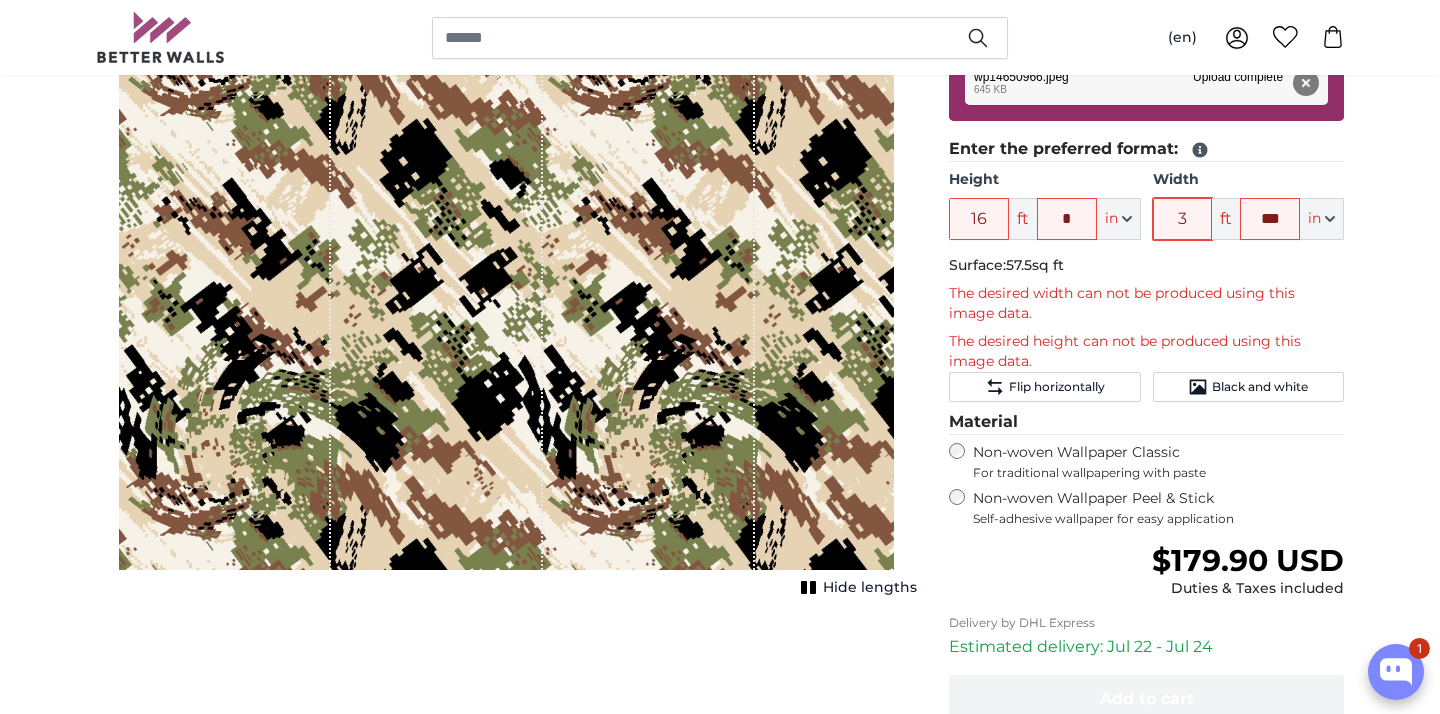 click on "3" at bounding box center [1183, 219] 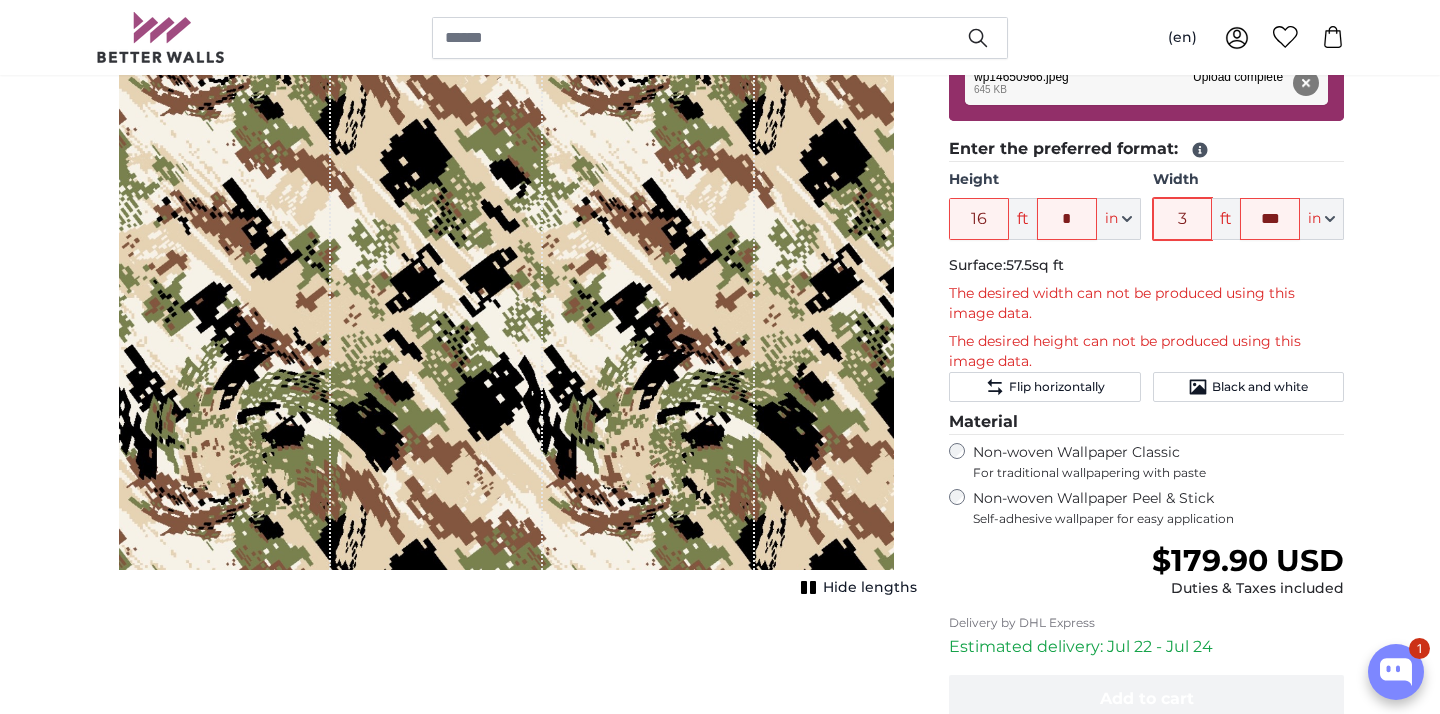 click on "3" at bounding box center (1183, 219) 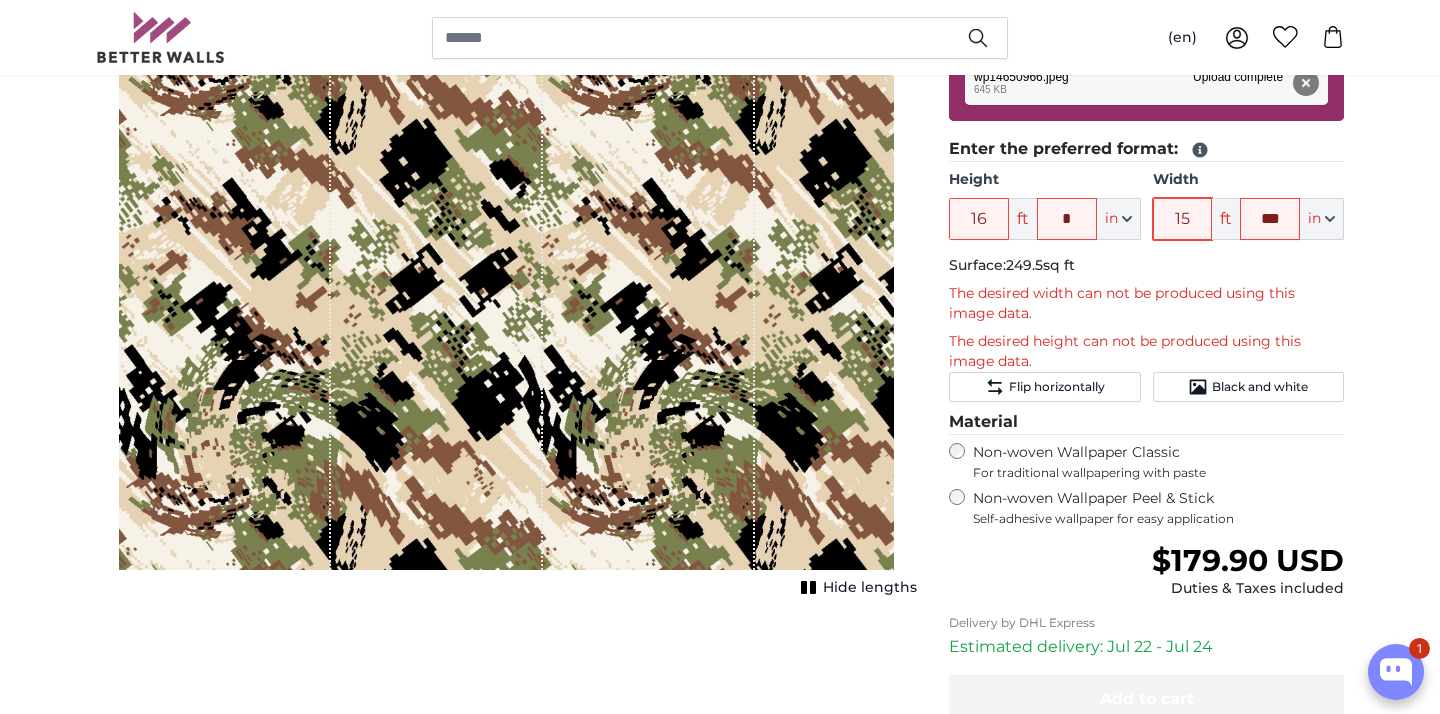 type on "15" 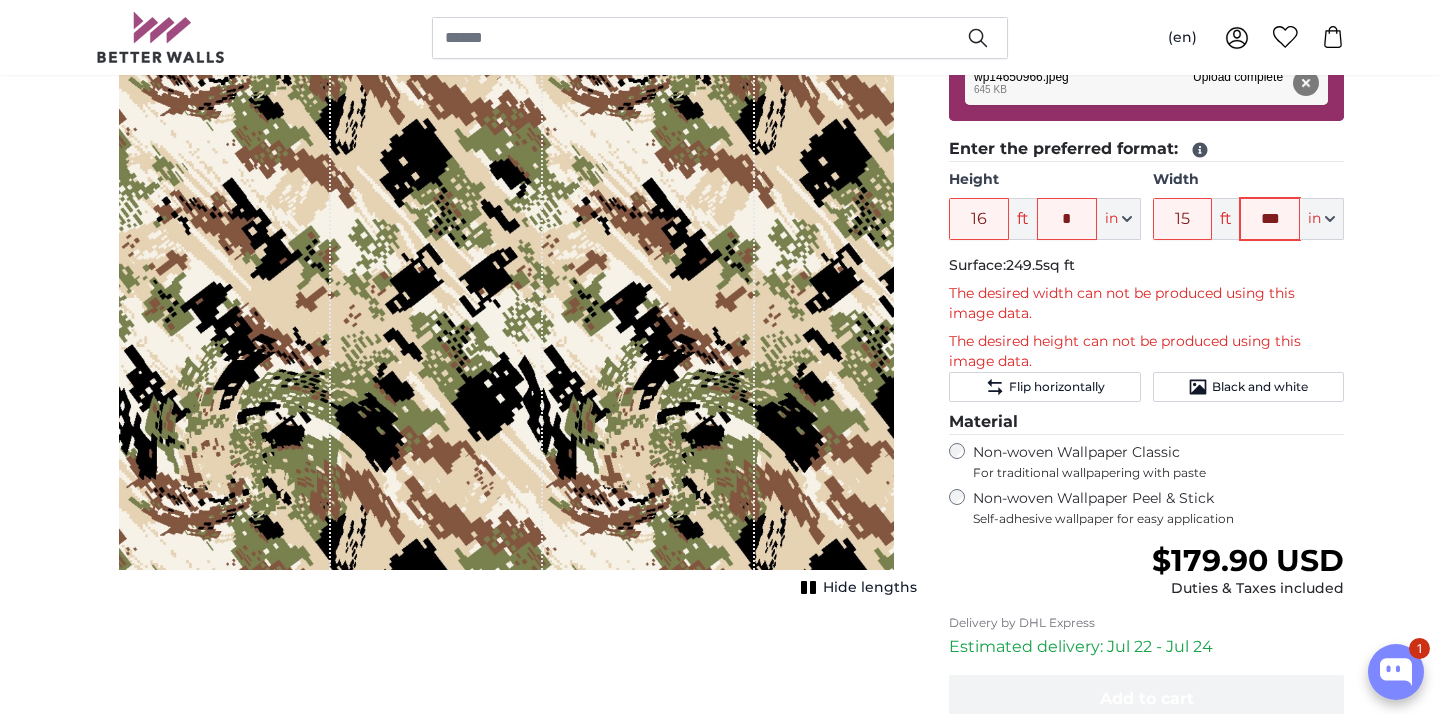 click on "***" 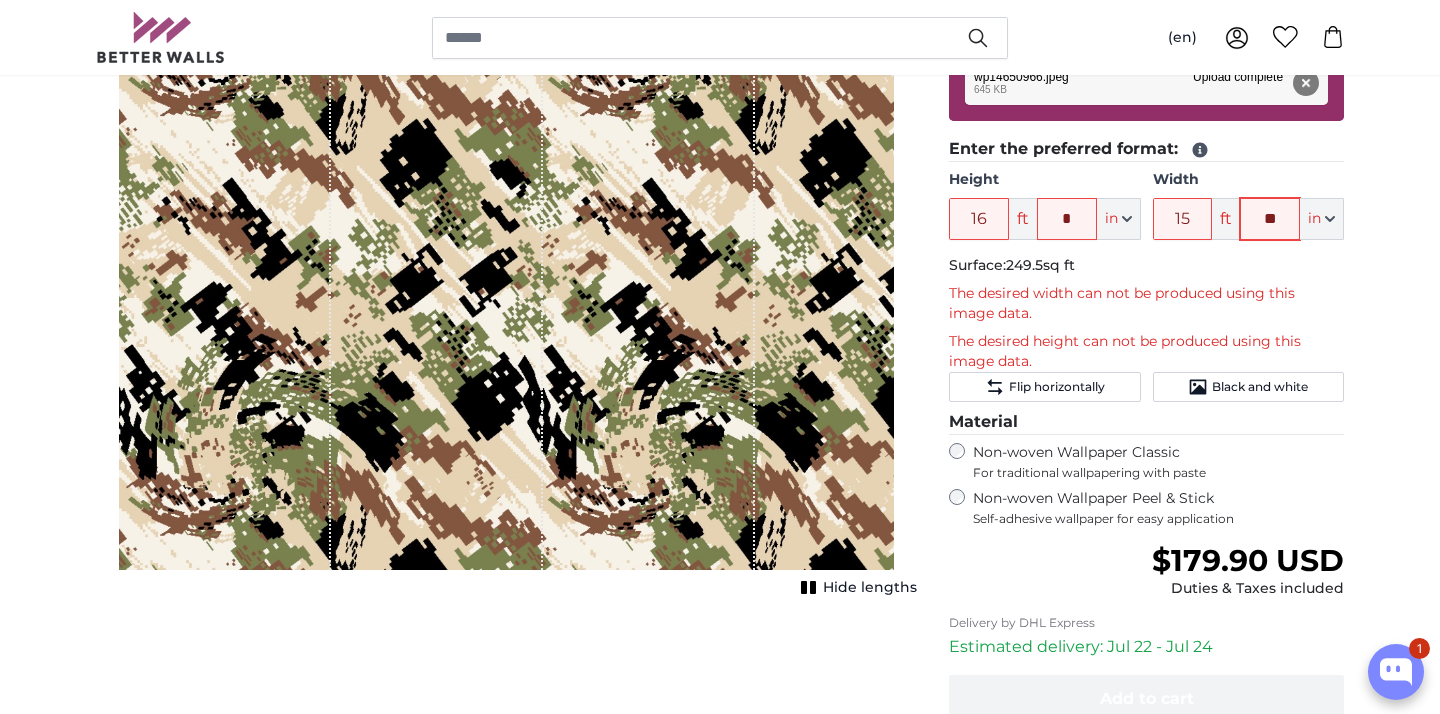 type on "*" 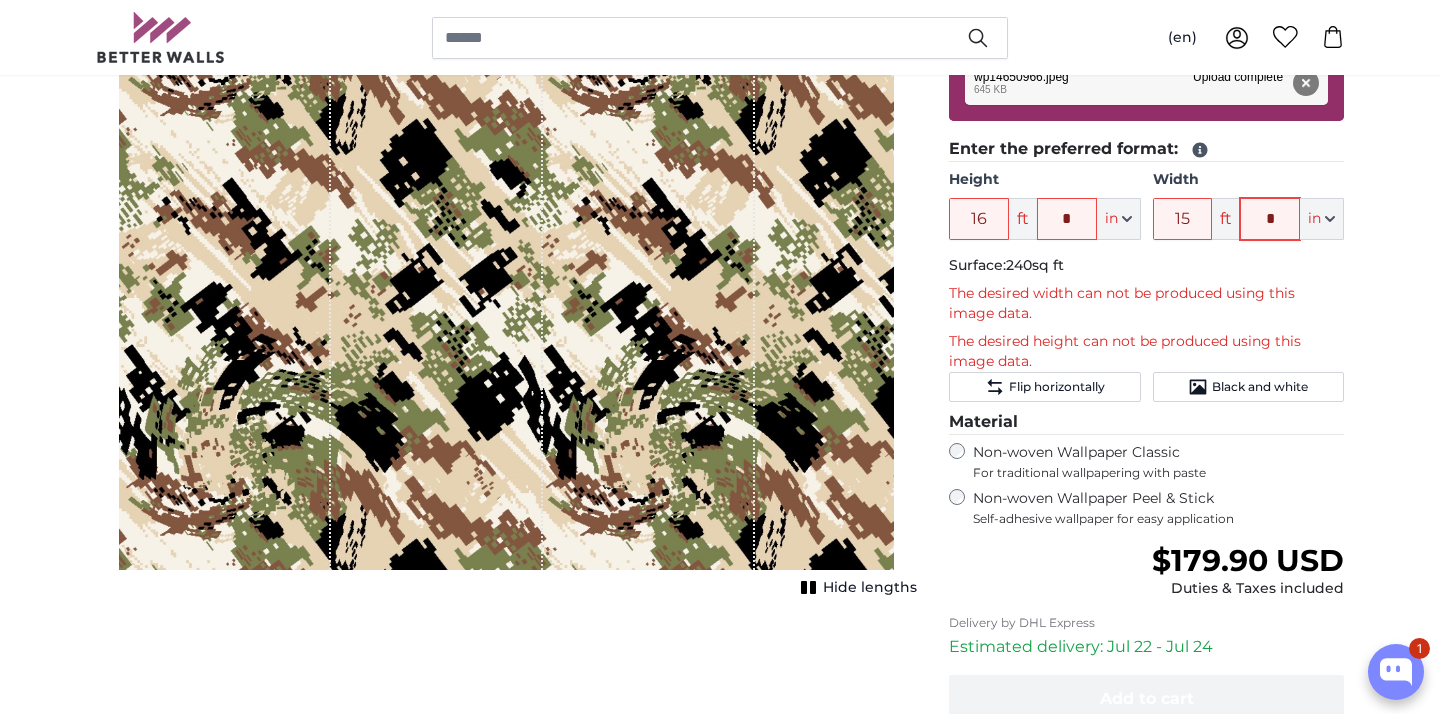 type on "*" 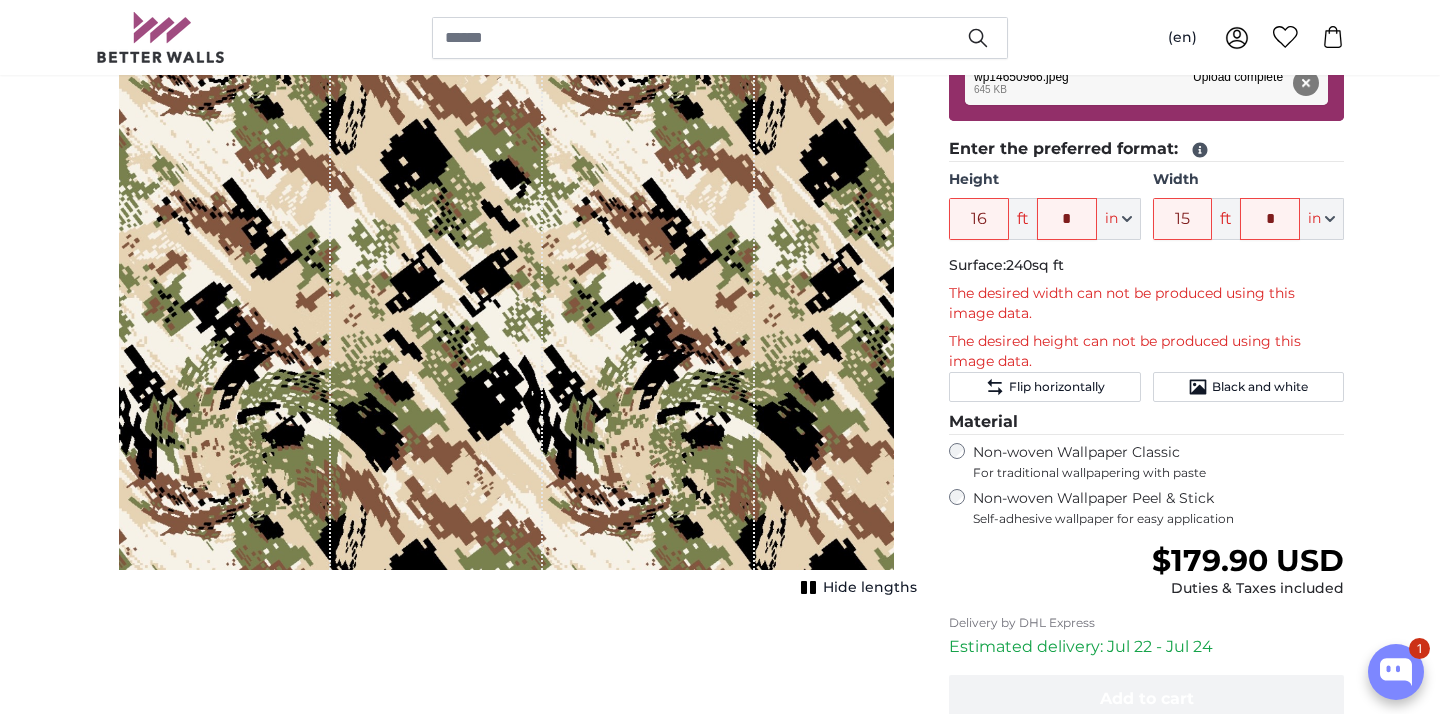 click on "Personalised Photo Wallpaper
Personalised Wall Mural Photo Wallpaper
Personalised Wall Mural Photo Wallpaper
Cancel
Crop image" at bounding box center (720, 2178) 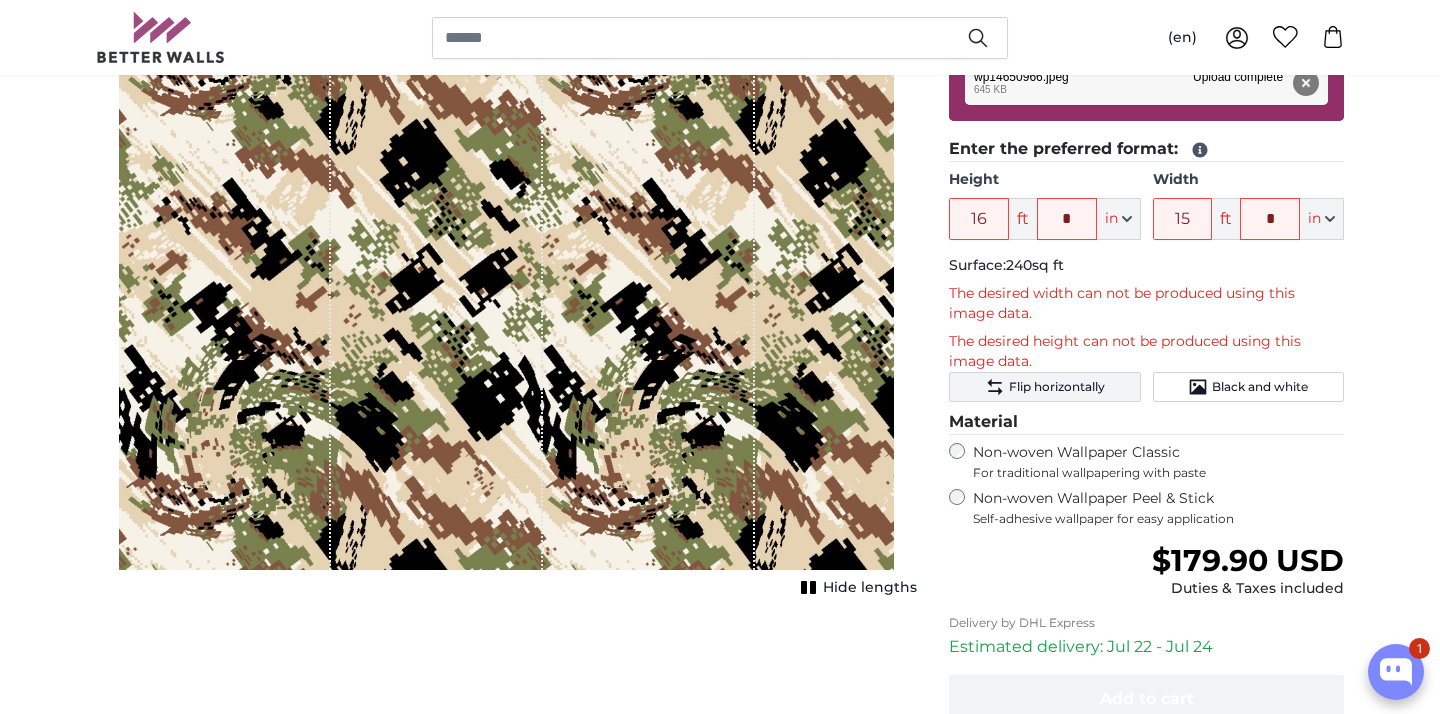 click on "Flip horizontally" 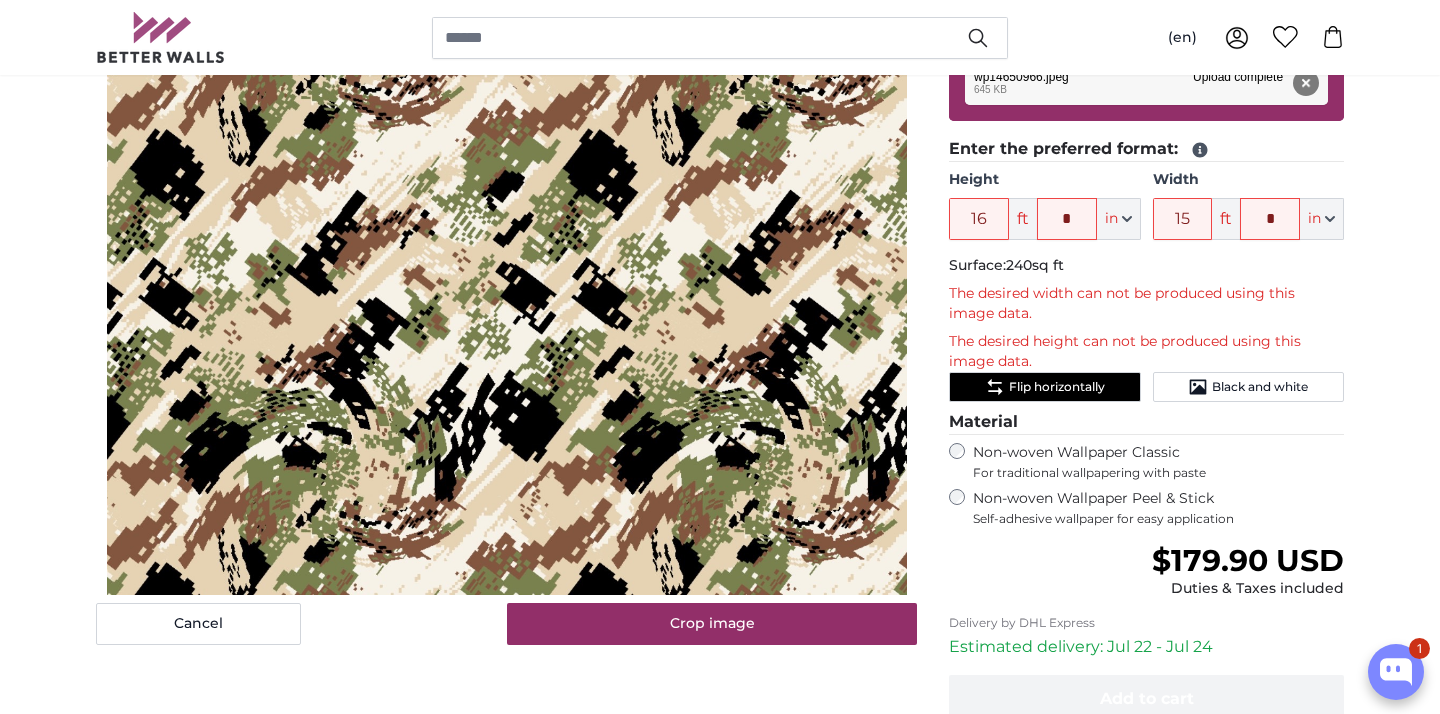 click on "Flip horizontally" 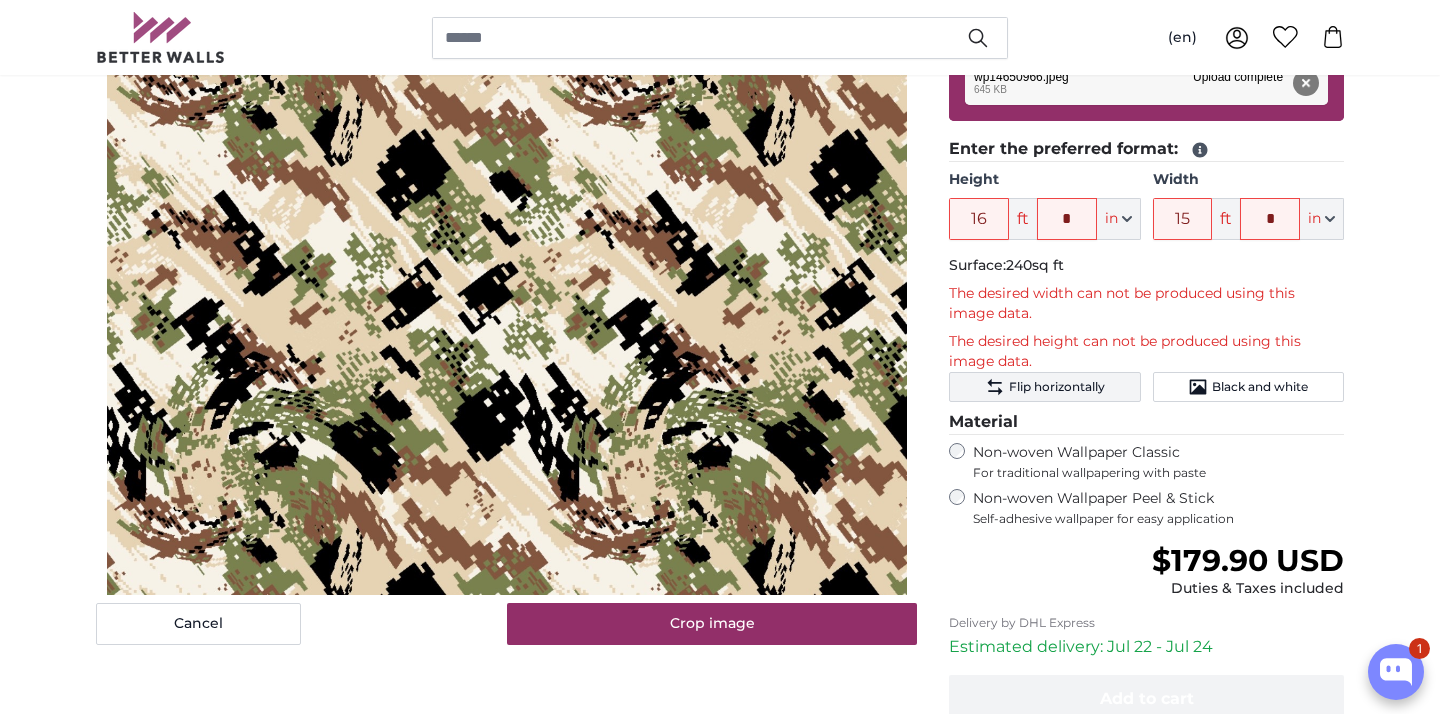 click on "Flip horizontally" 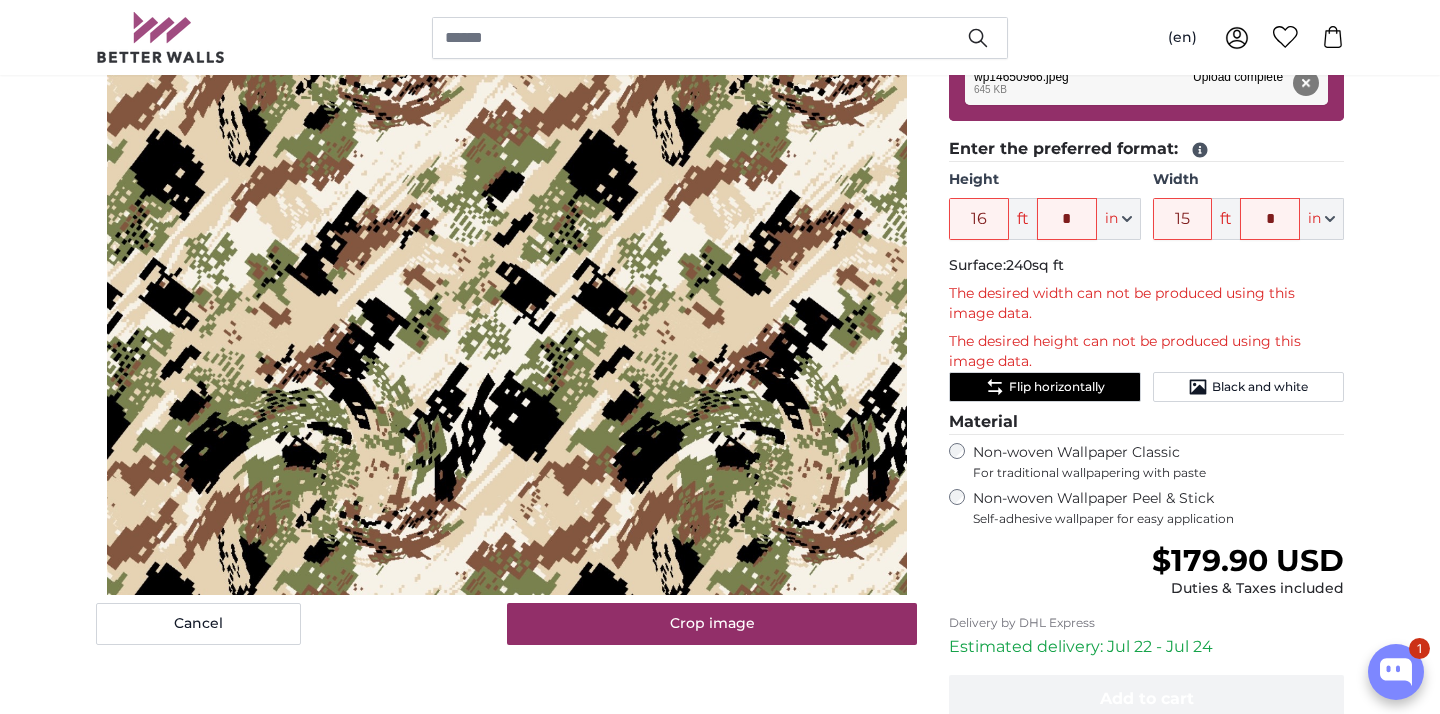 click on "Flip horizontally" 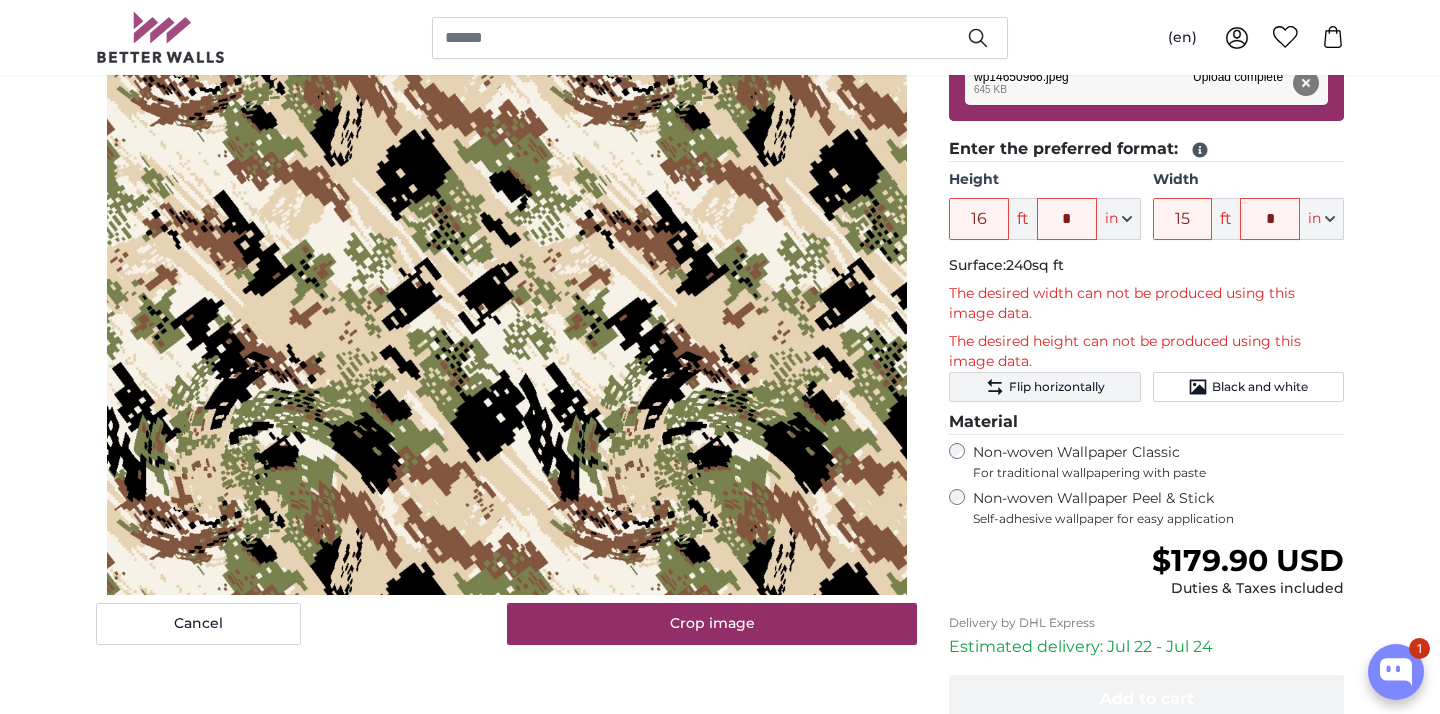 click on "Flip horizontally" 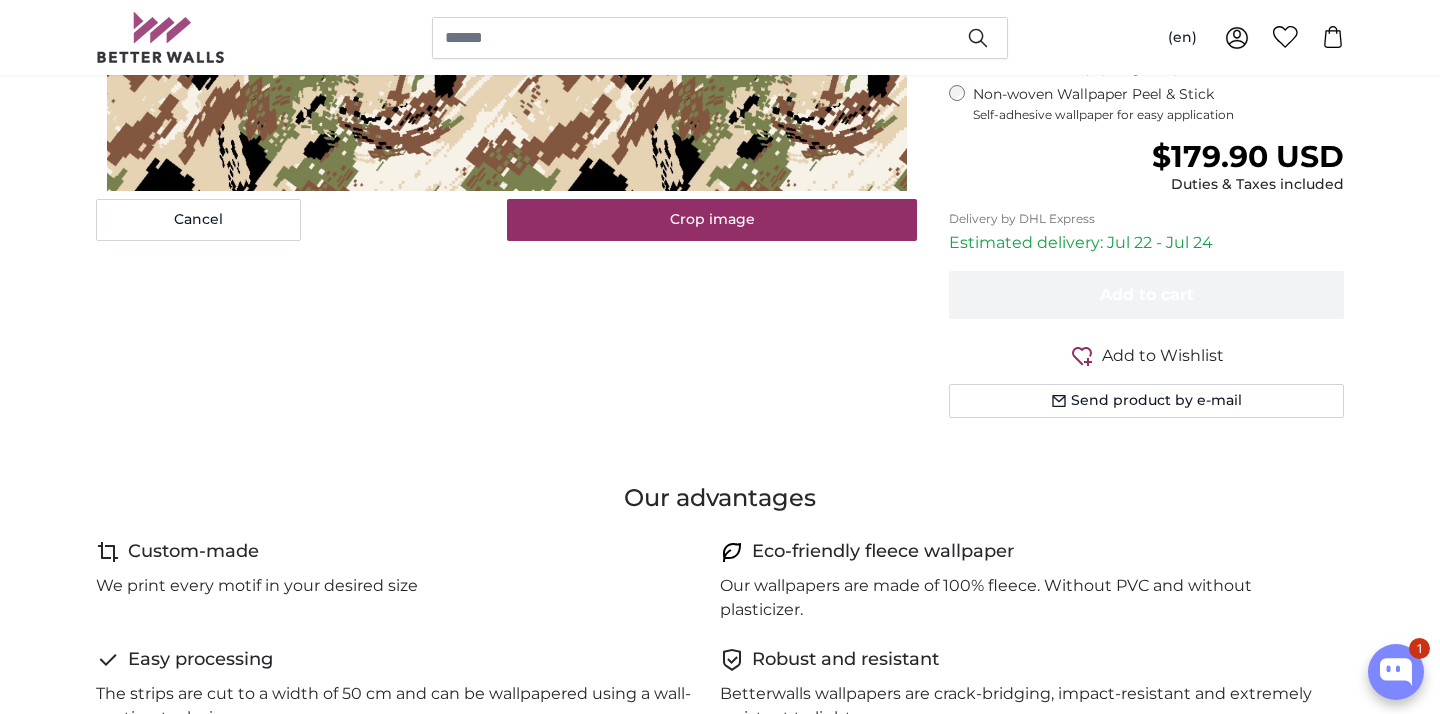 scroll, scrollTop: 902, scrollLeft: 0, axis: vertical 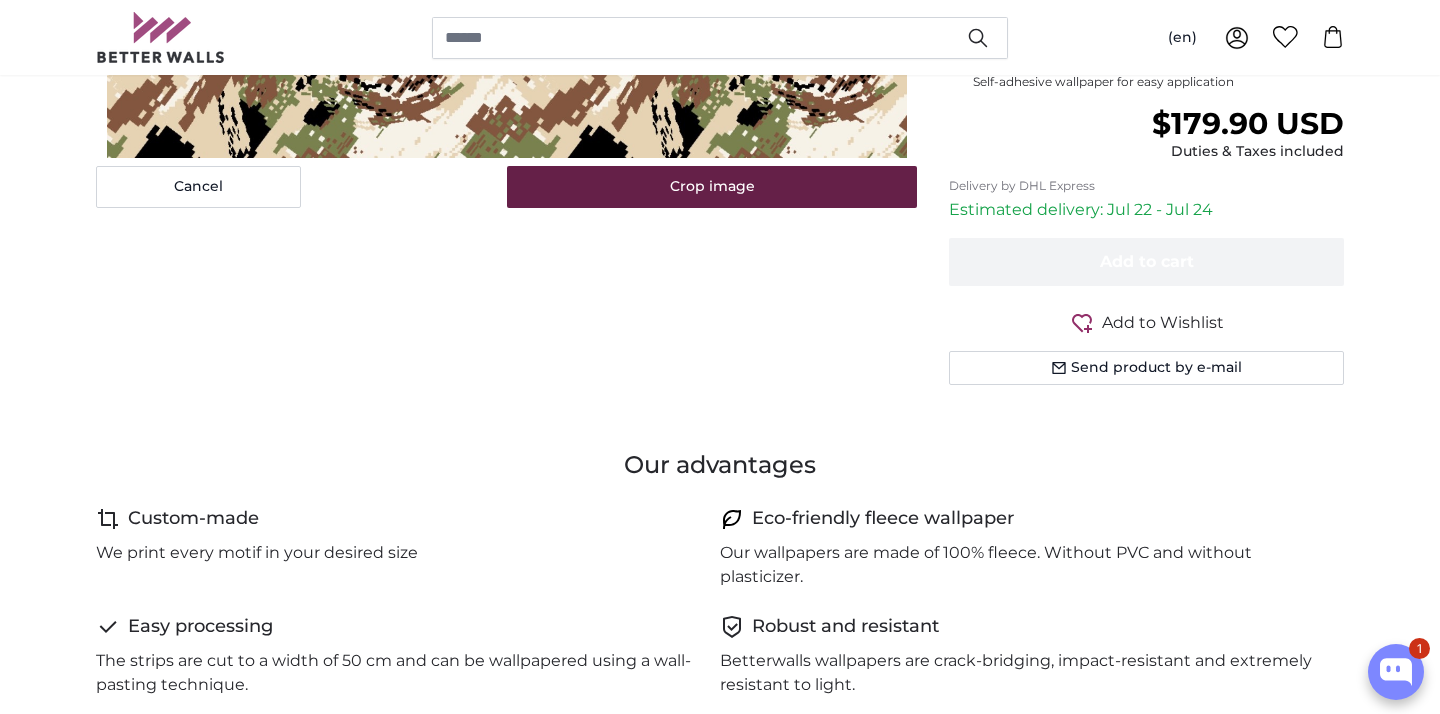 click on "Crop image" at bounding box center [712, 187] 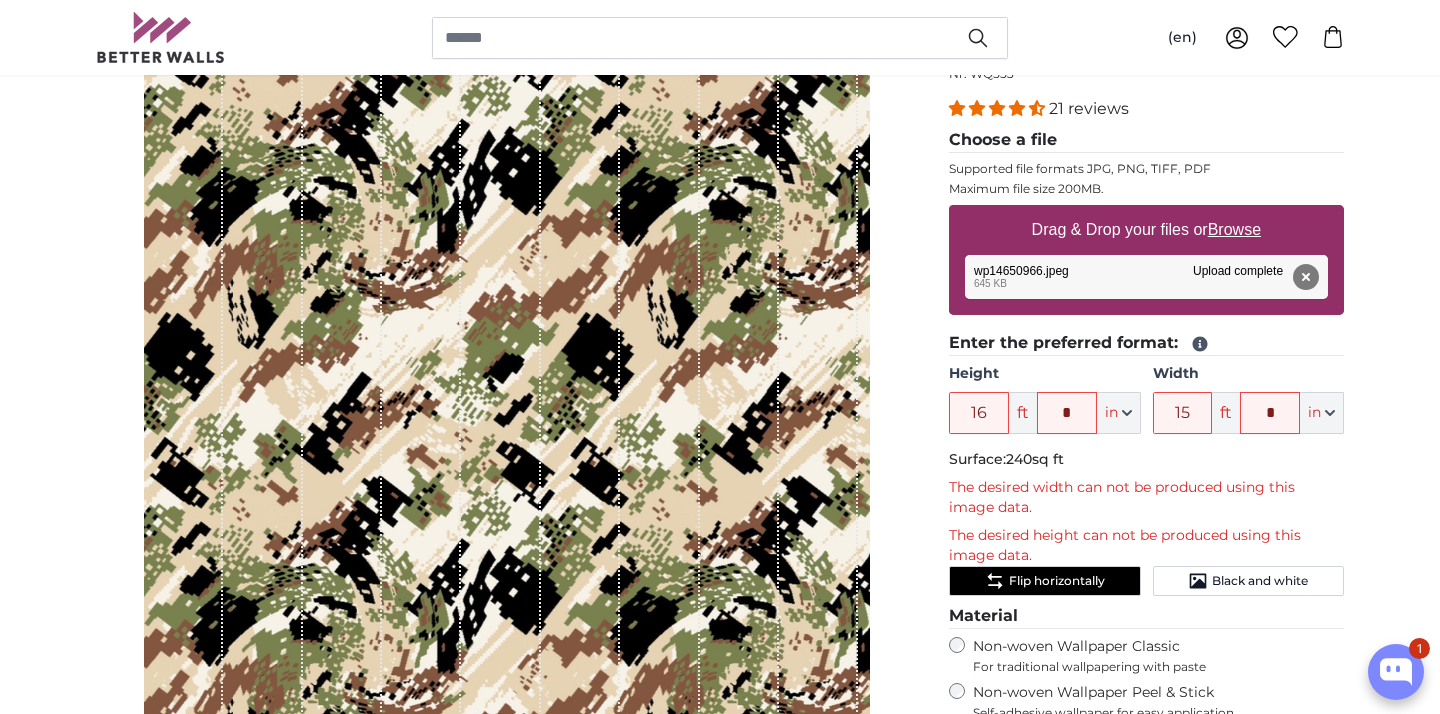 scroll, scrollTop: 270, scrollLeft: 0, axis: vertical 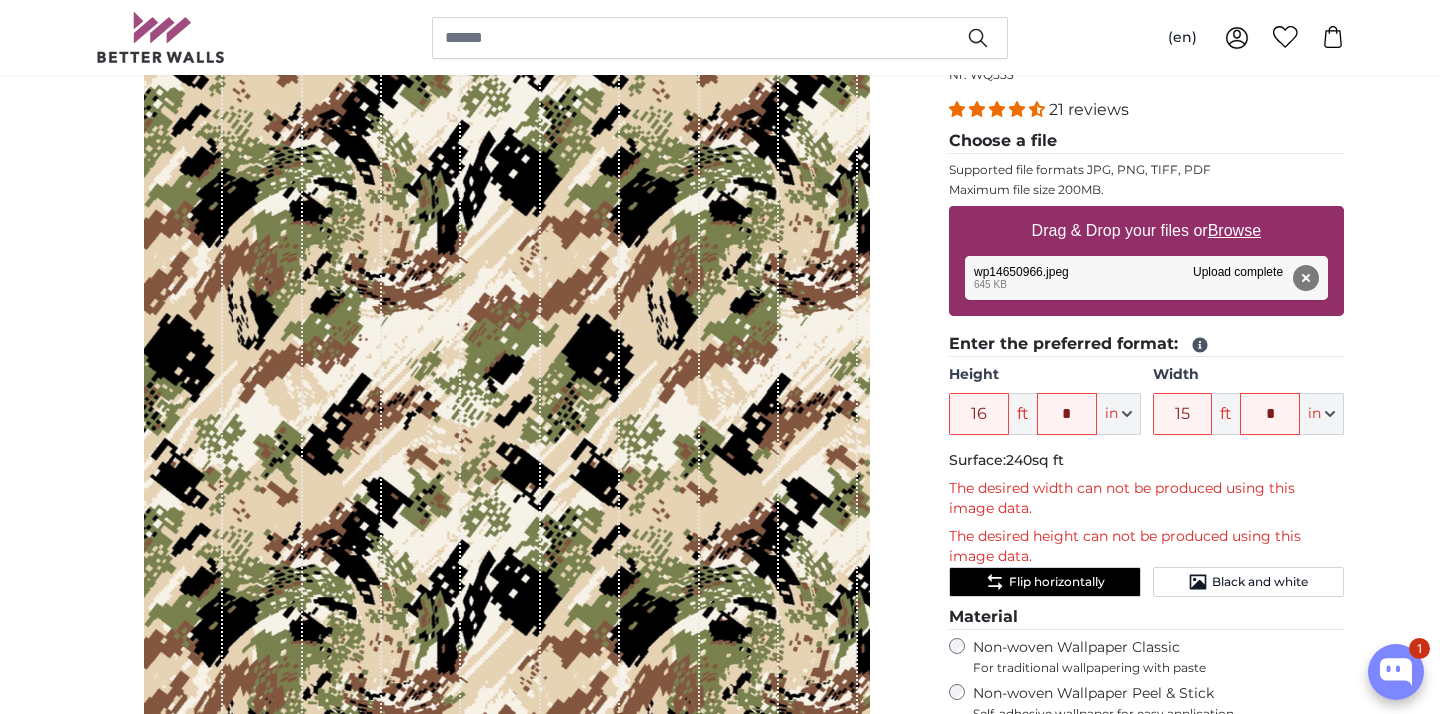 drag, startPoint x: 859, startPoint y: 264, endPoint x: 808, endPoint y: 267, distance: 51.088158 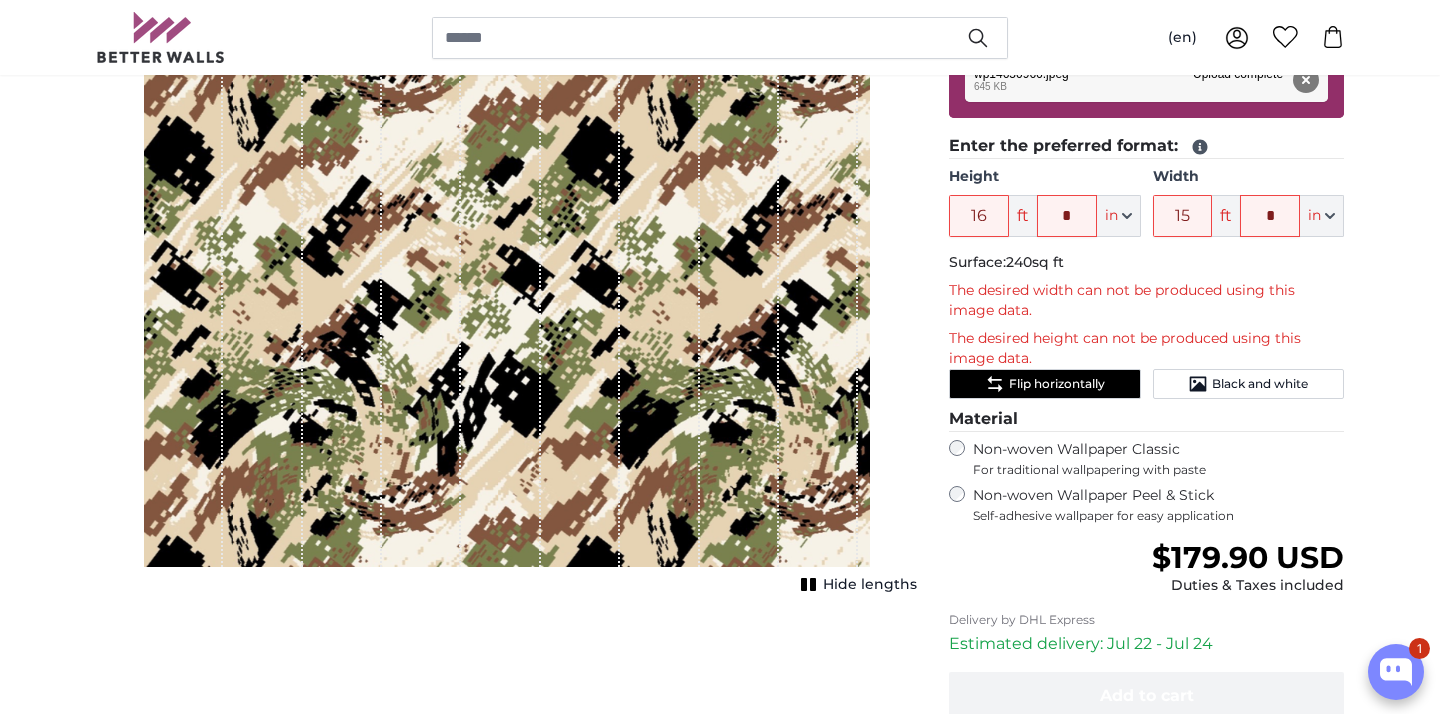 scroll, scrollTop: 500, scrollLeft: 0, axis: vertical 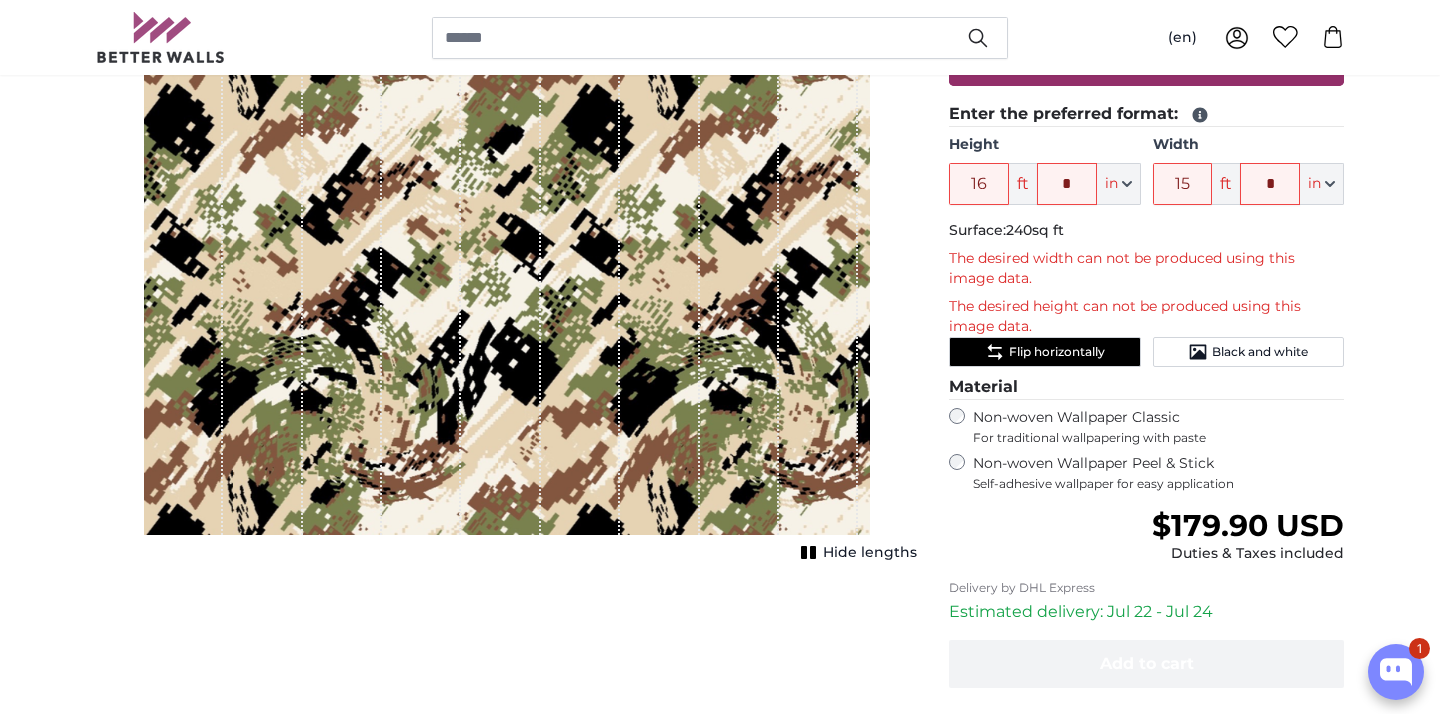 click 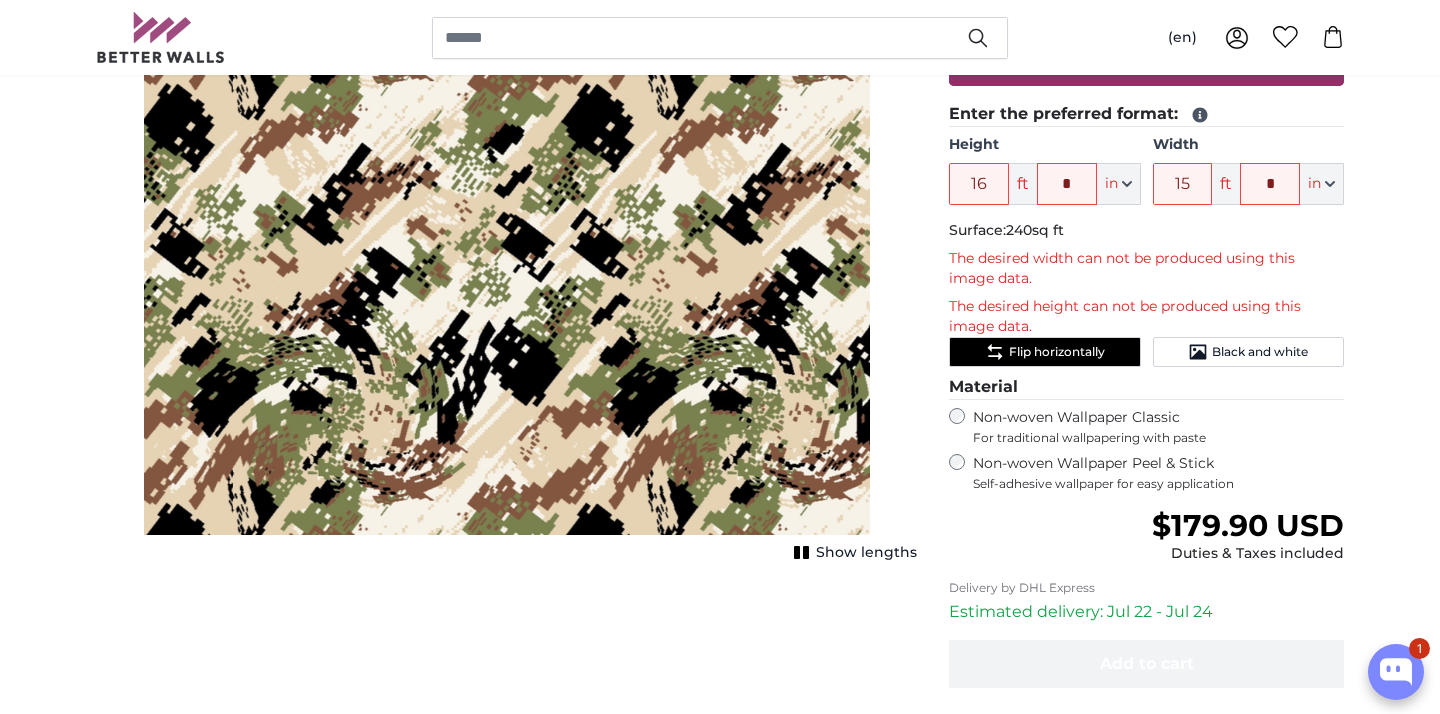 click 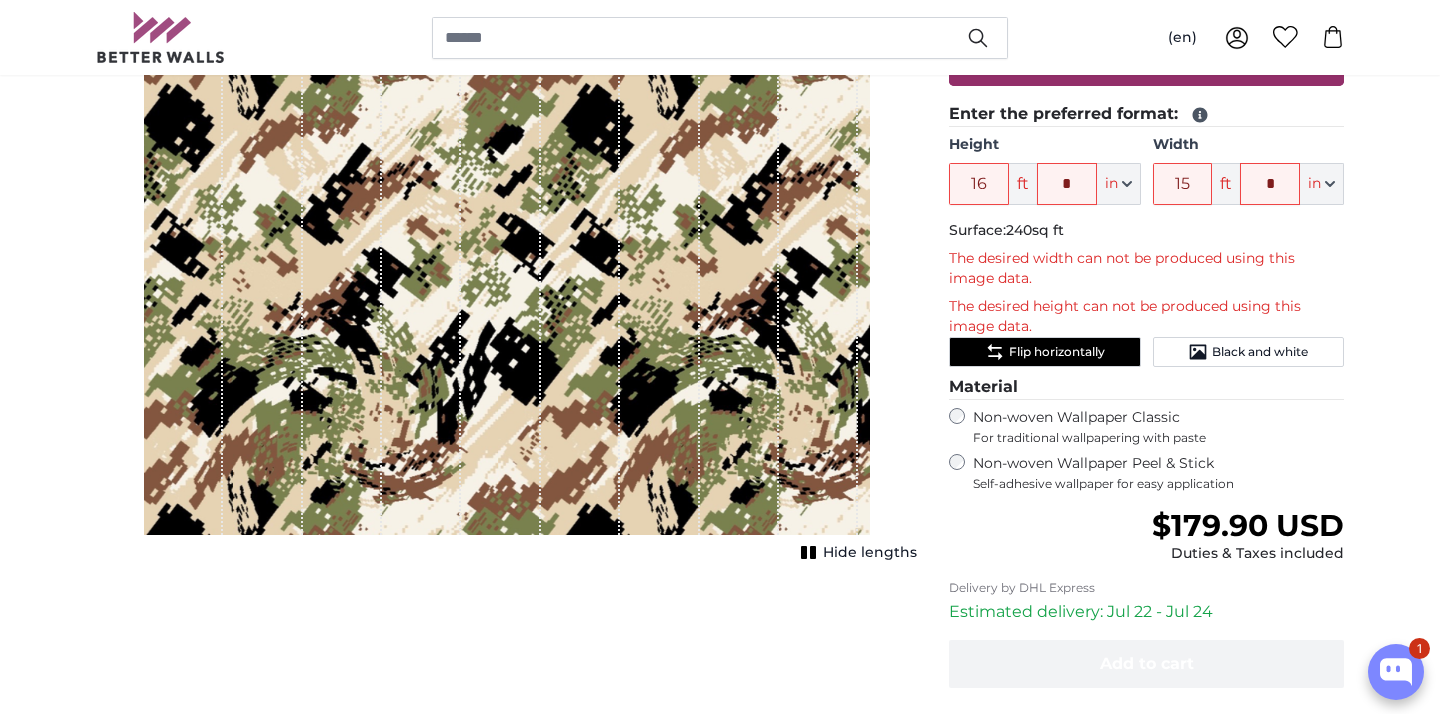 click 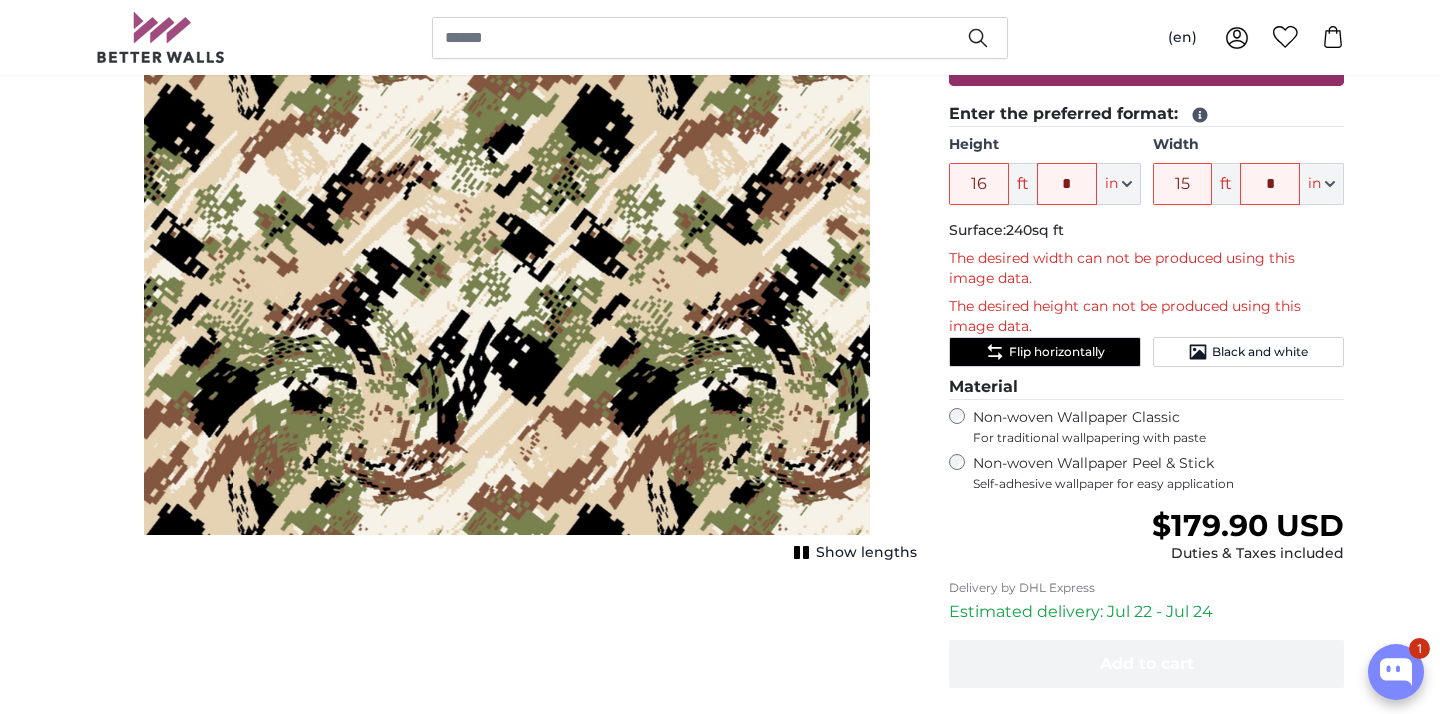 click on "Non-woven Wallpaper Peel & Stick
Self-adhesive wallpaper for easy application" at bounding box center [1158, 473] 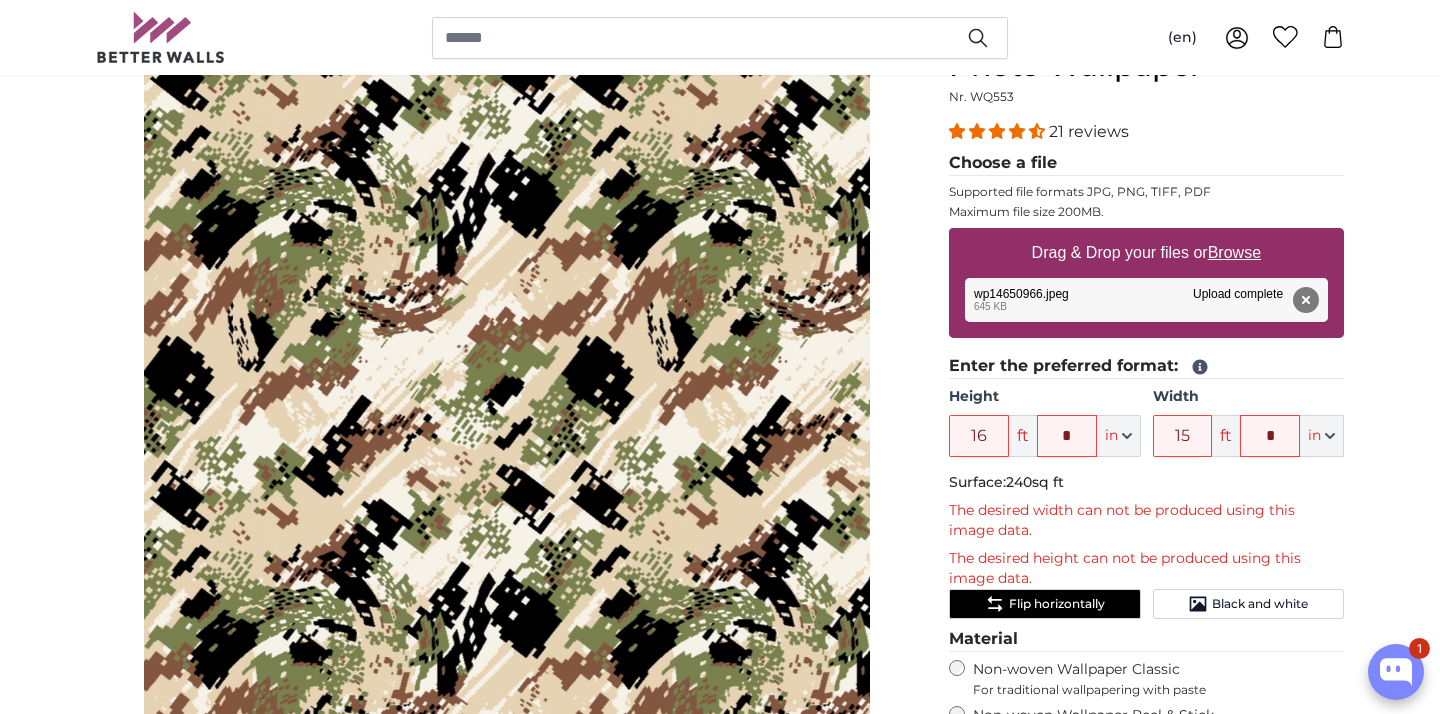 scroll, scrollTop: 213, scrollLeft: 0, axis: vertical 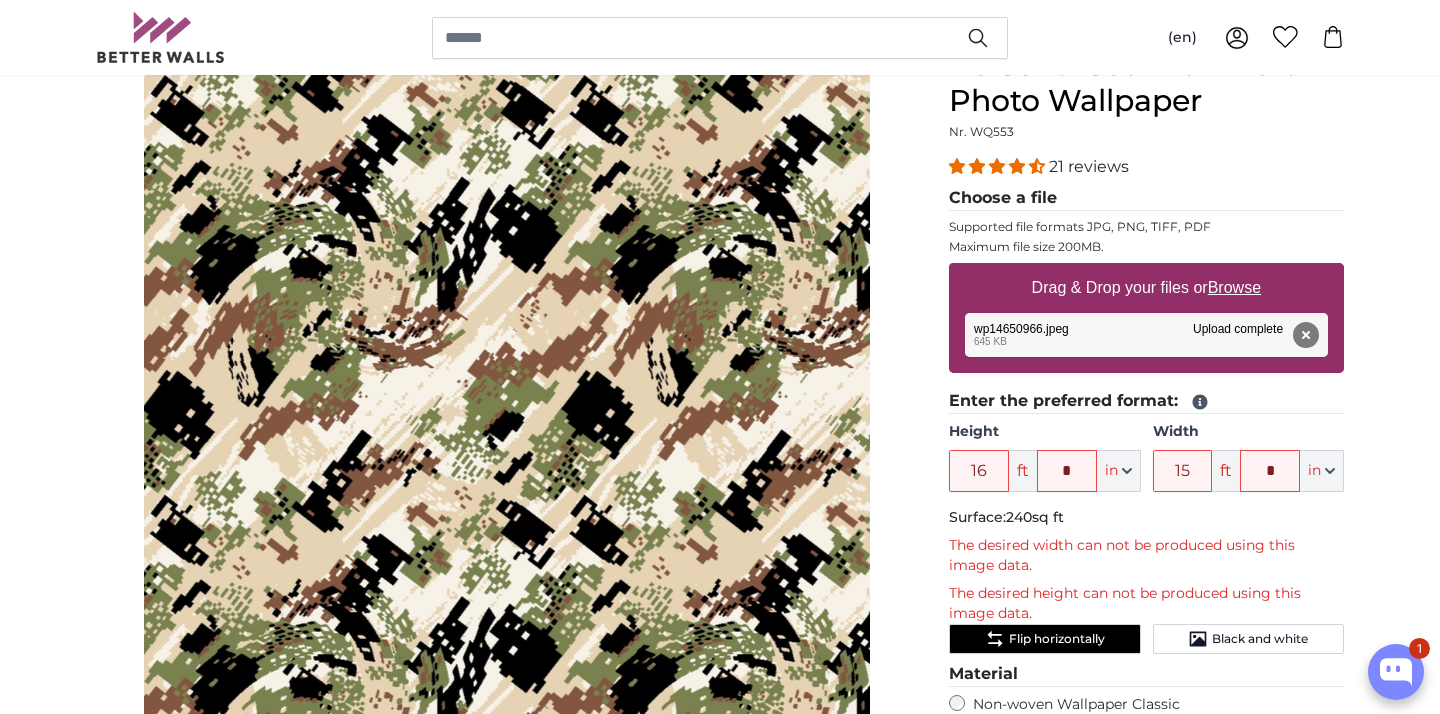 click 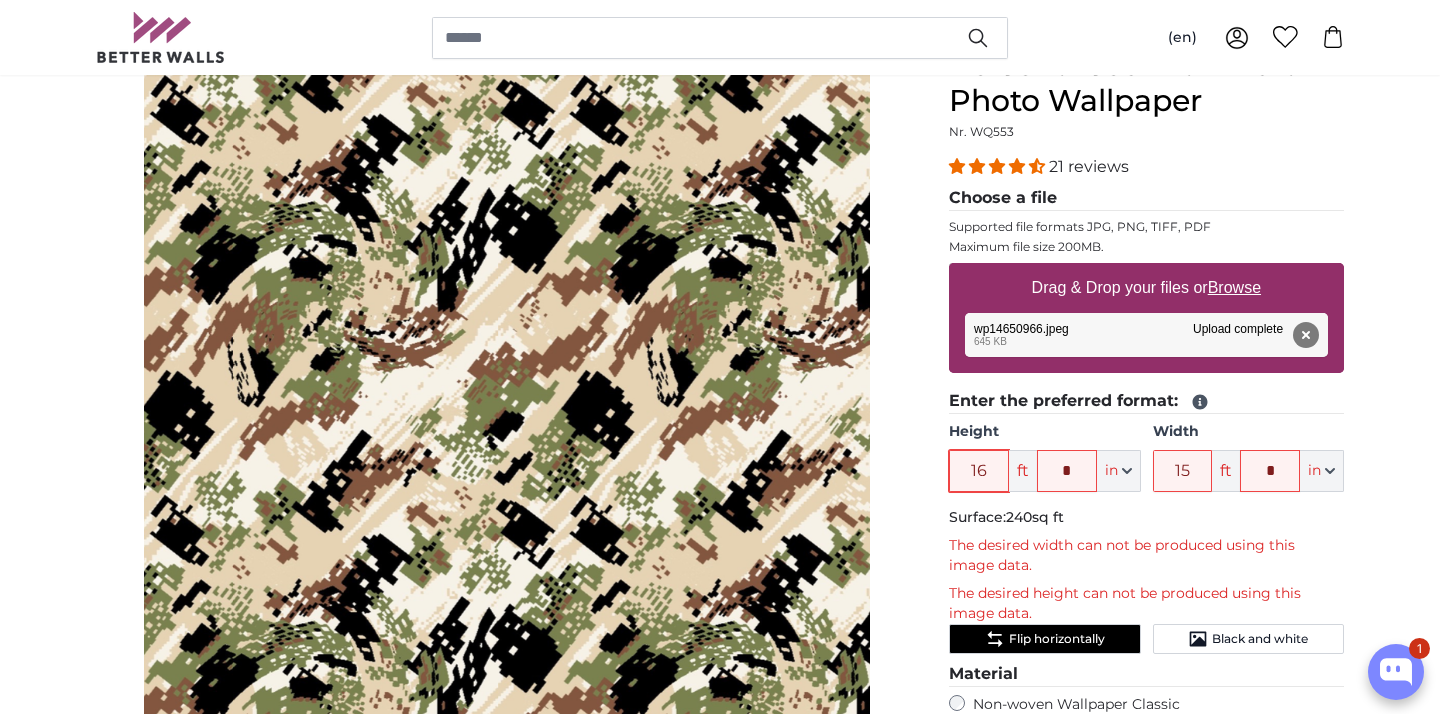 click on "16" at bounding box center (979, 471) 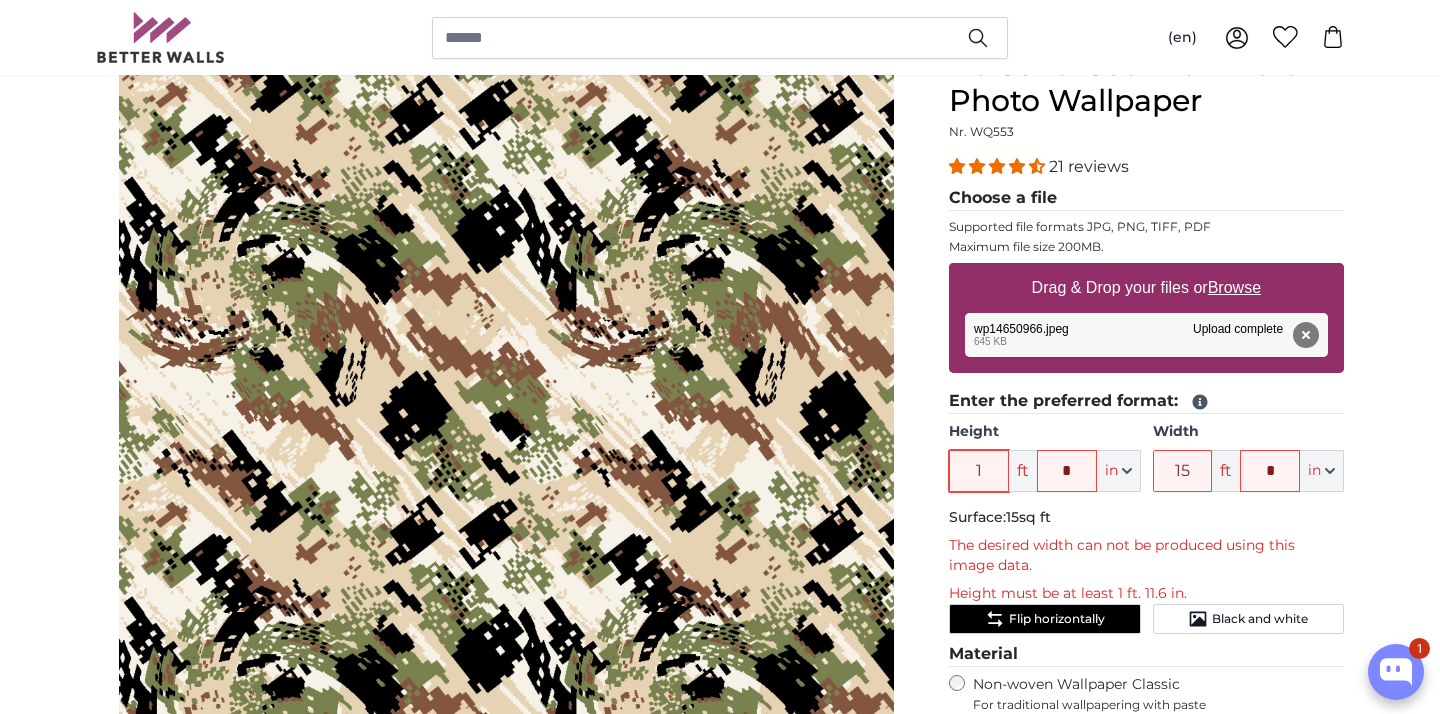type on "15" 